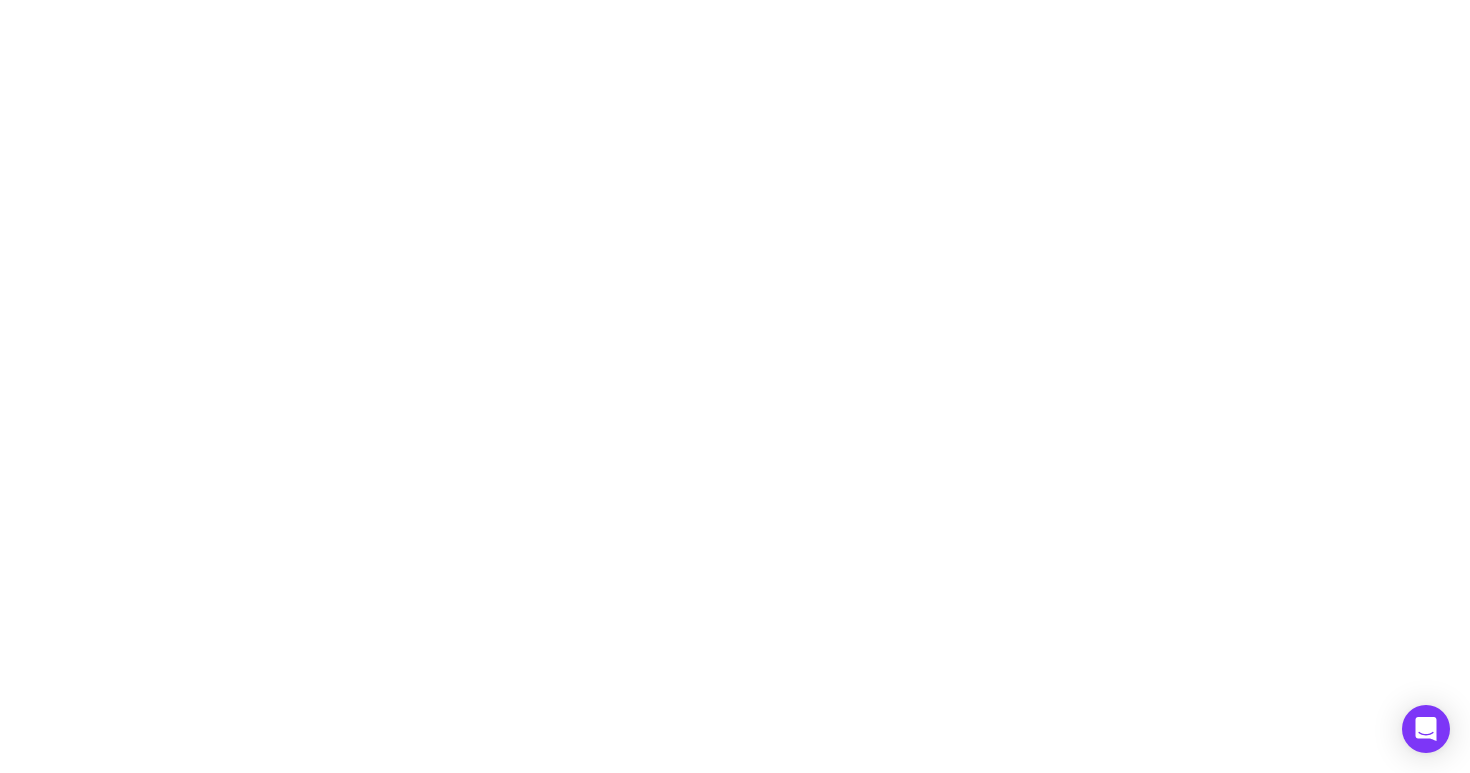 scroll, scrollTop: 0, scrollLeft: 0, axis: both 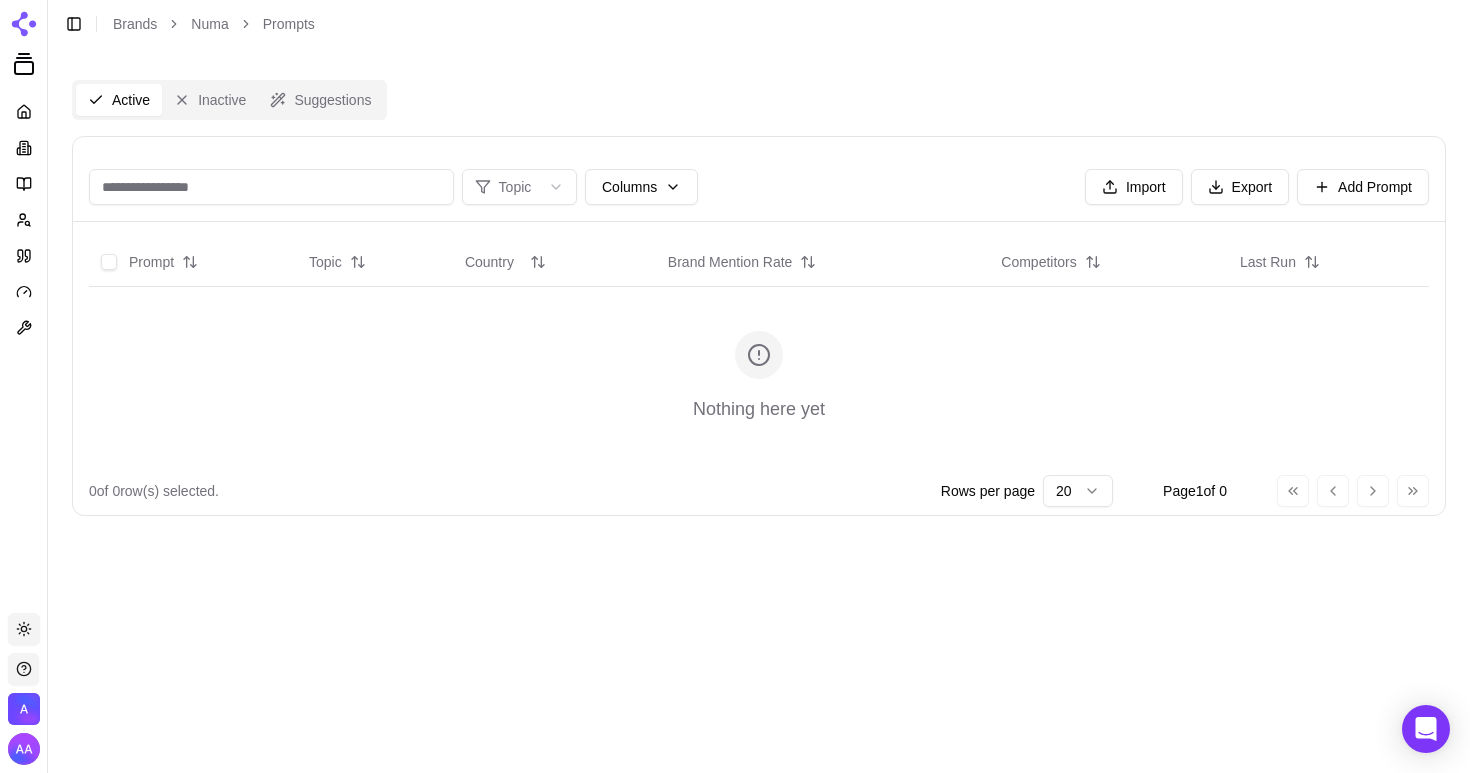 click on "Active Inactive Suggestions" at bounding box center [229, 100] 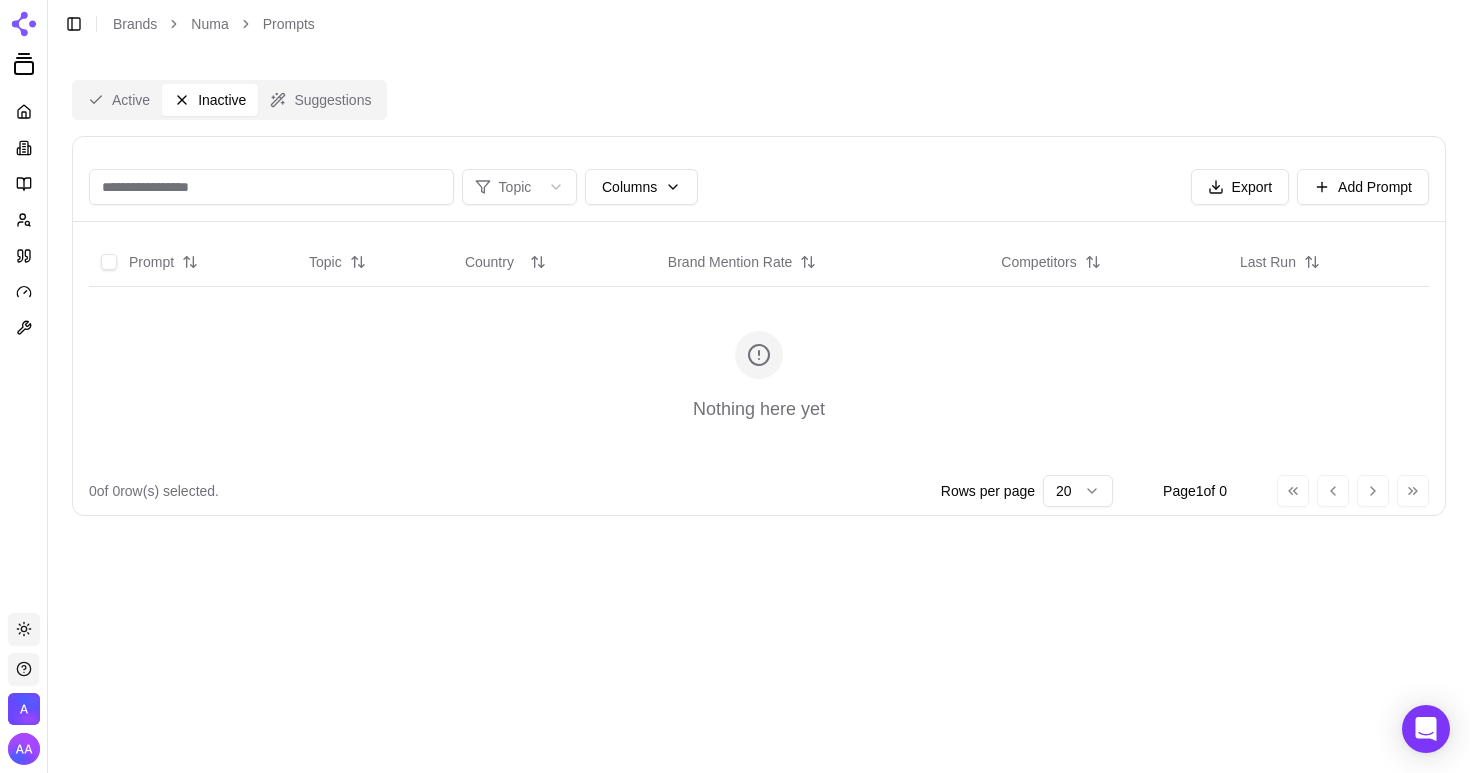 click on "Inactive" at bounding box center [210, 100] 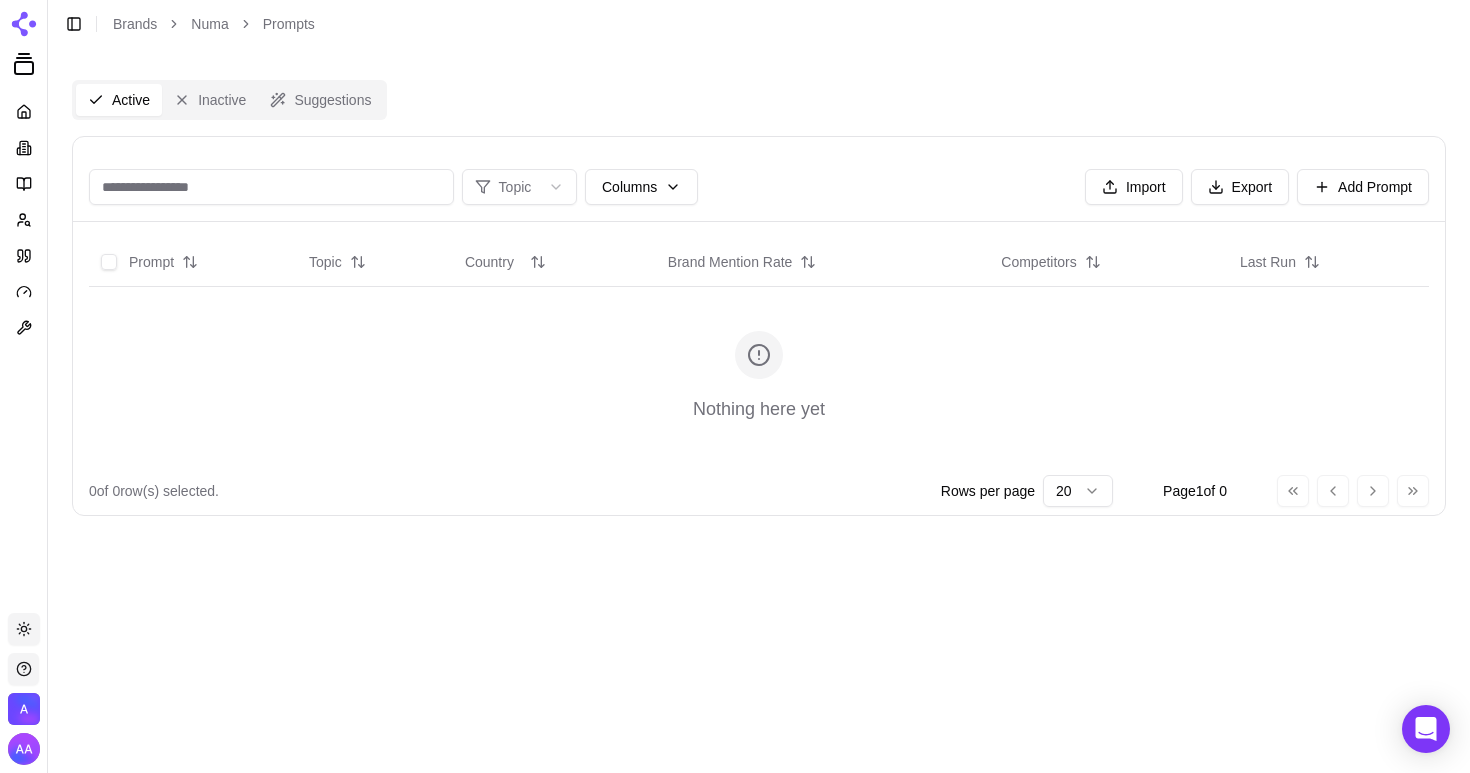 click on "Active" at bounding box center [119, 100] 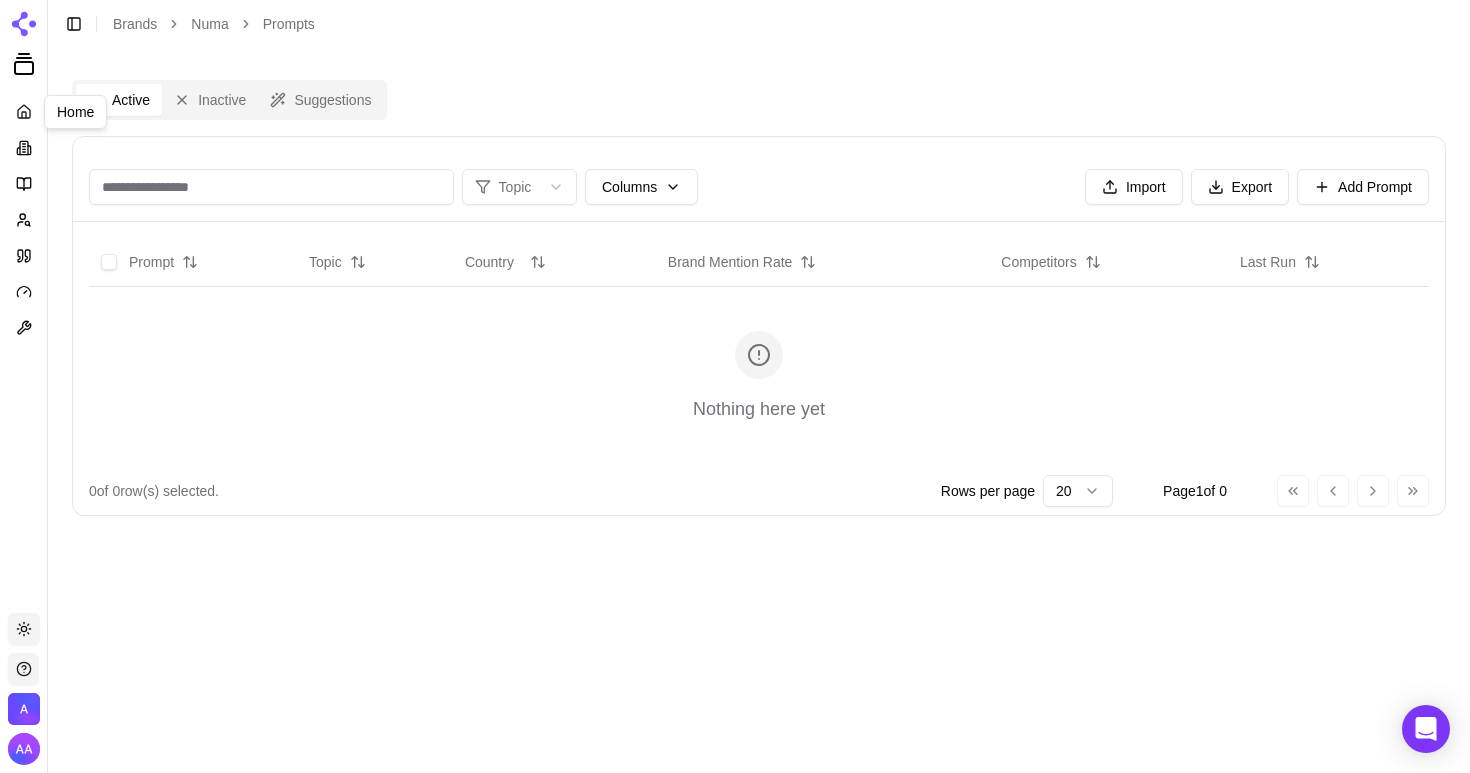 click 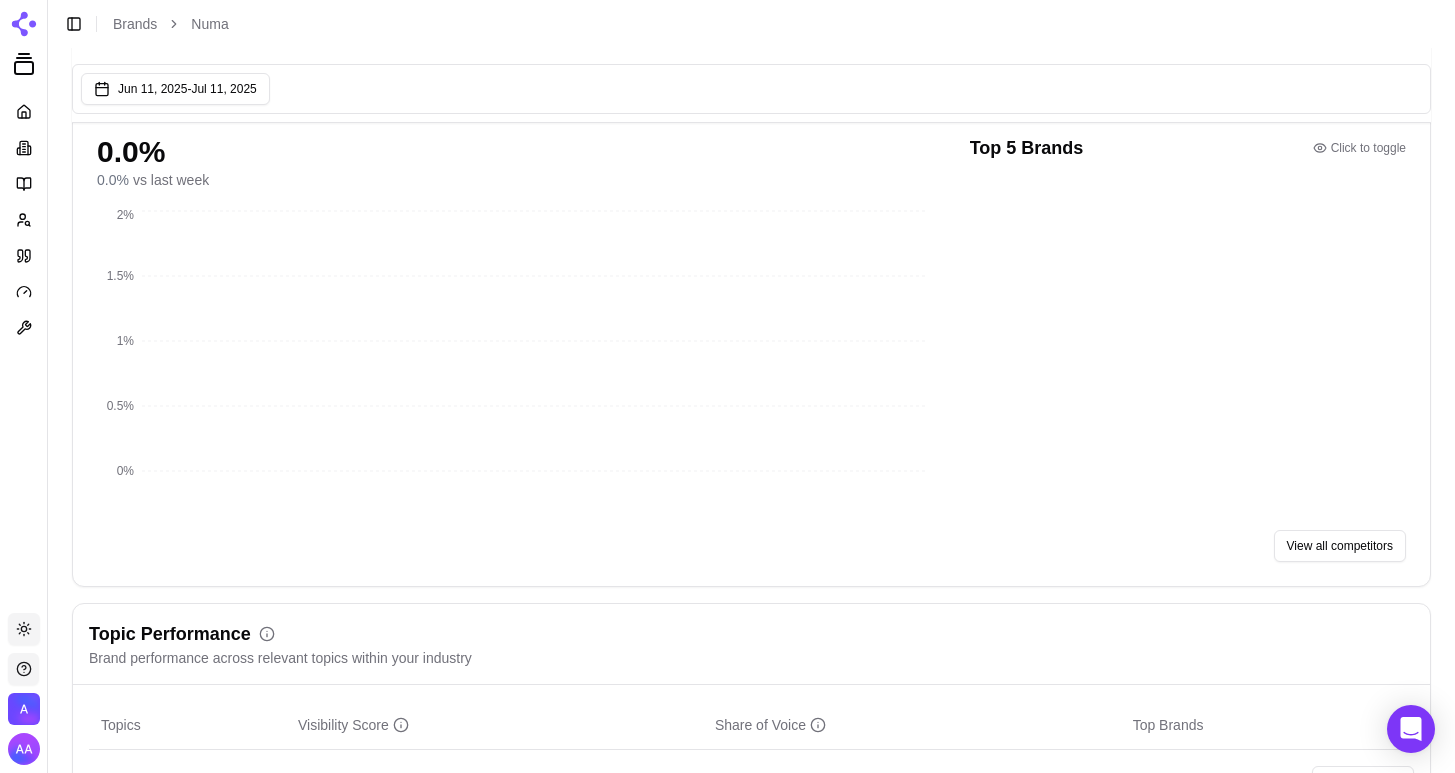 scroll, scrollTop: 257, scrollLeft: 0, axis: vertical 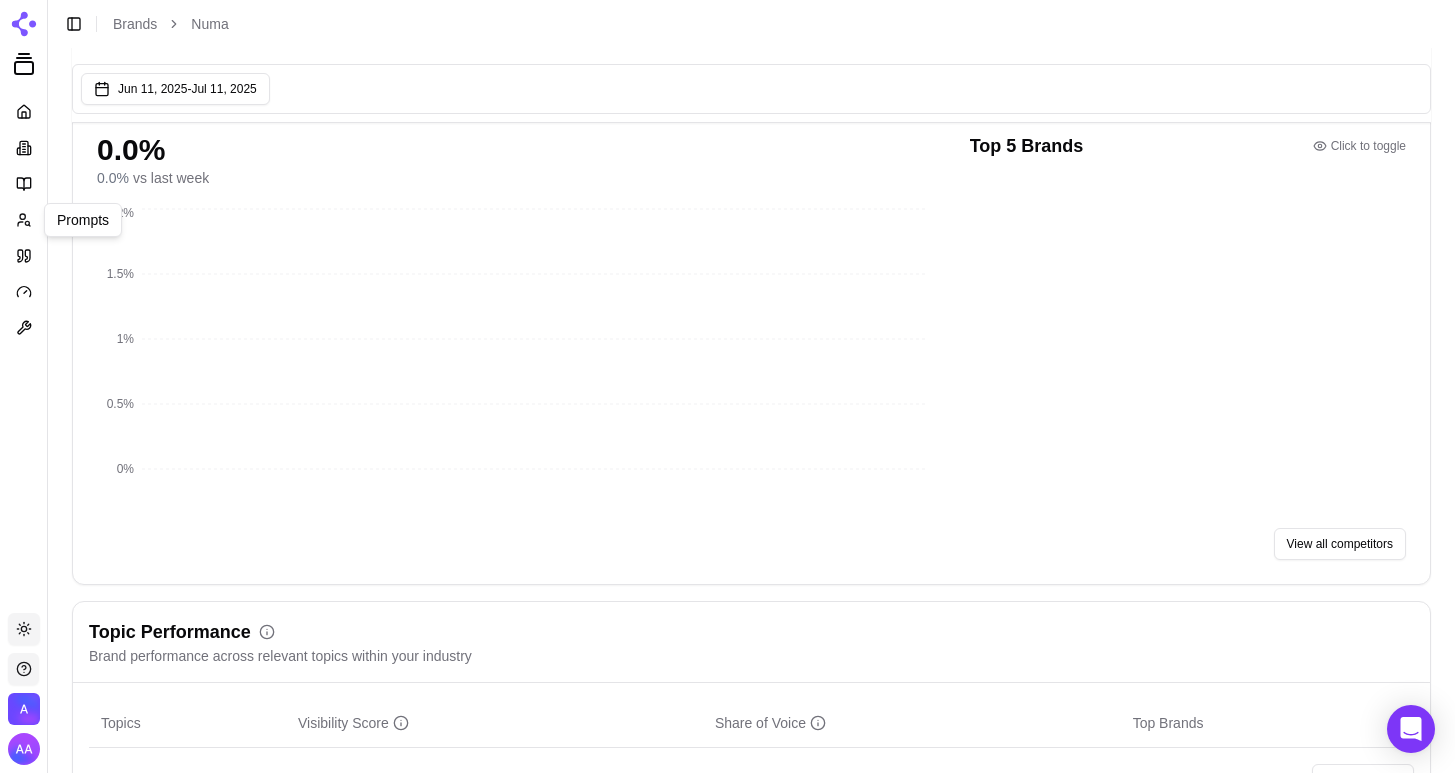 click 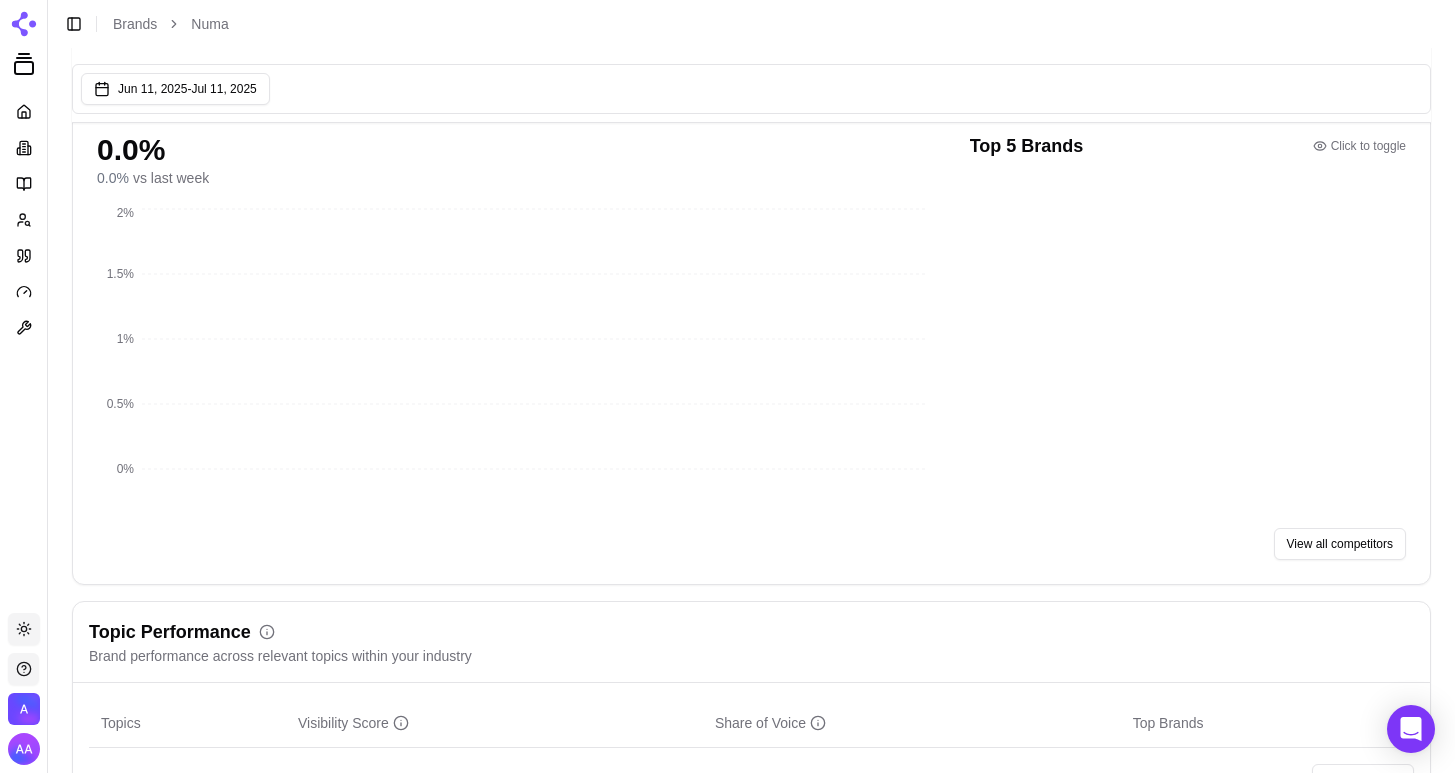 scroll, scrollTop: 0, scrollLeft: 0, axis: both 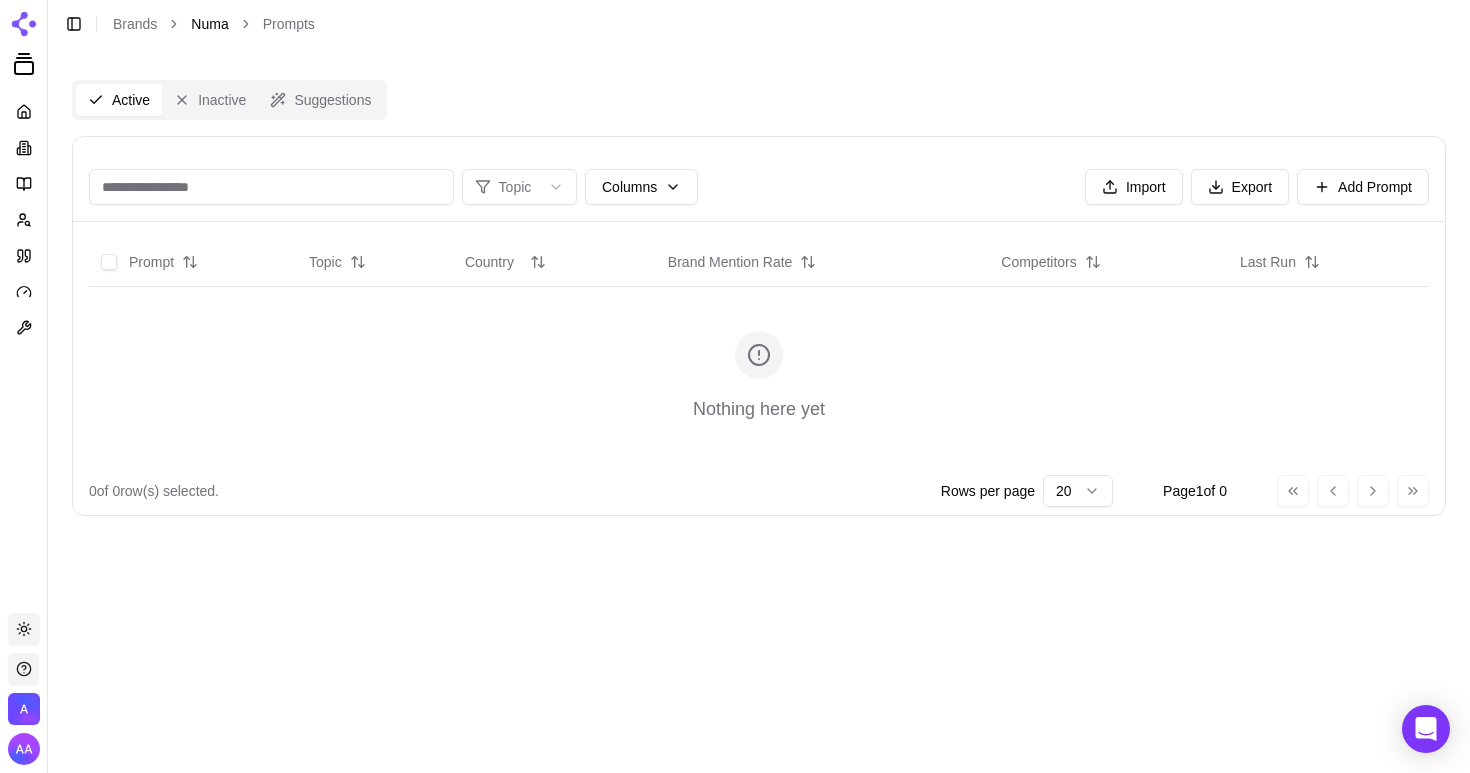 click on "Numa" at bounding box center [209, 24] 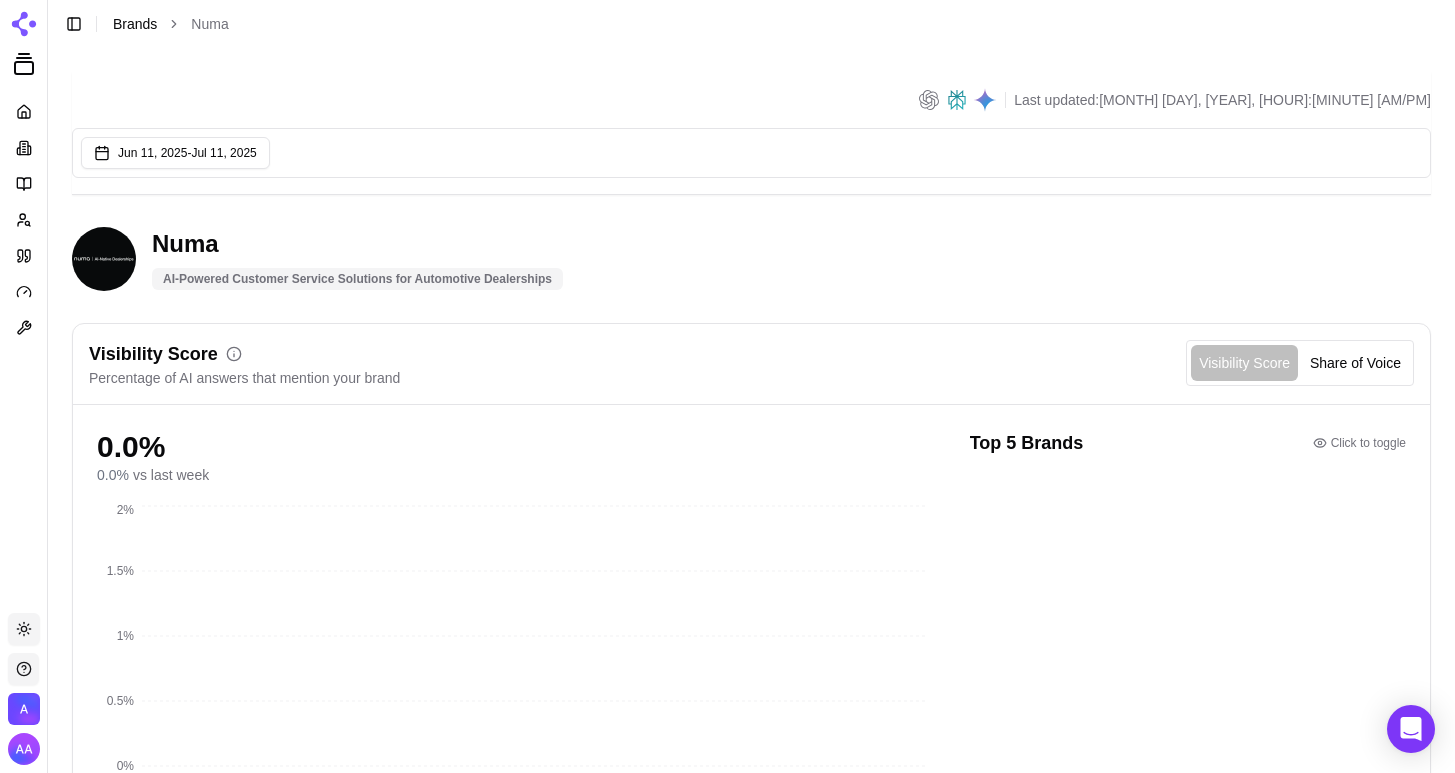 click on "Brands" at bounding box center [135, 24] 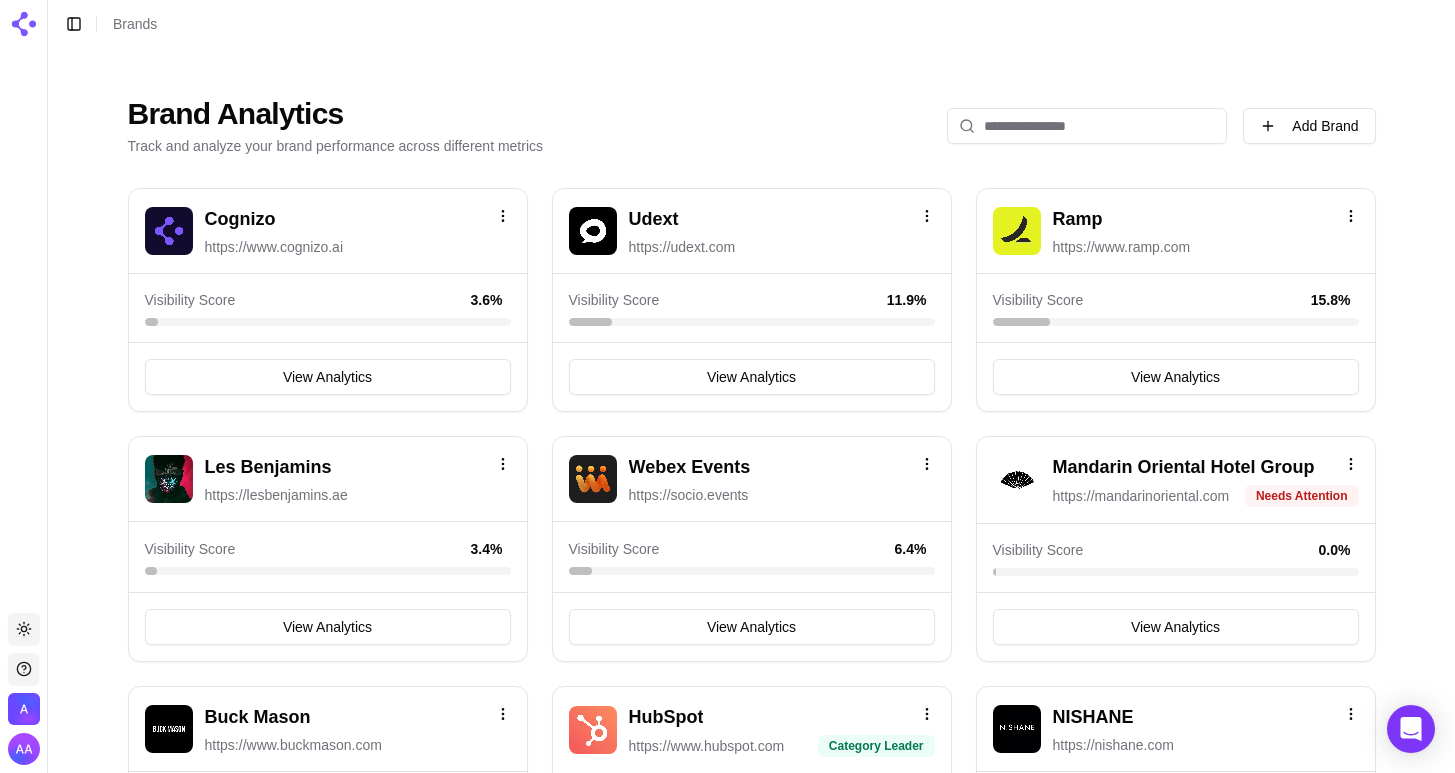 click at bounding box center (24, 709) 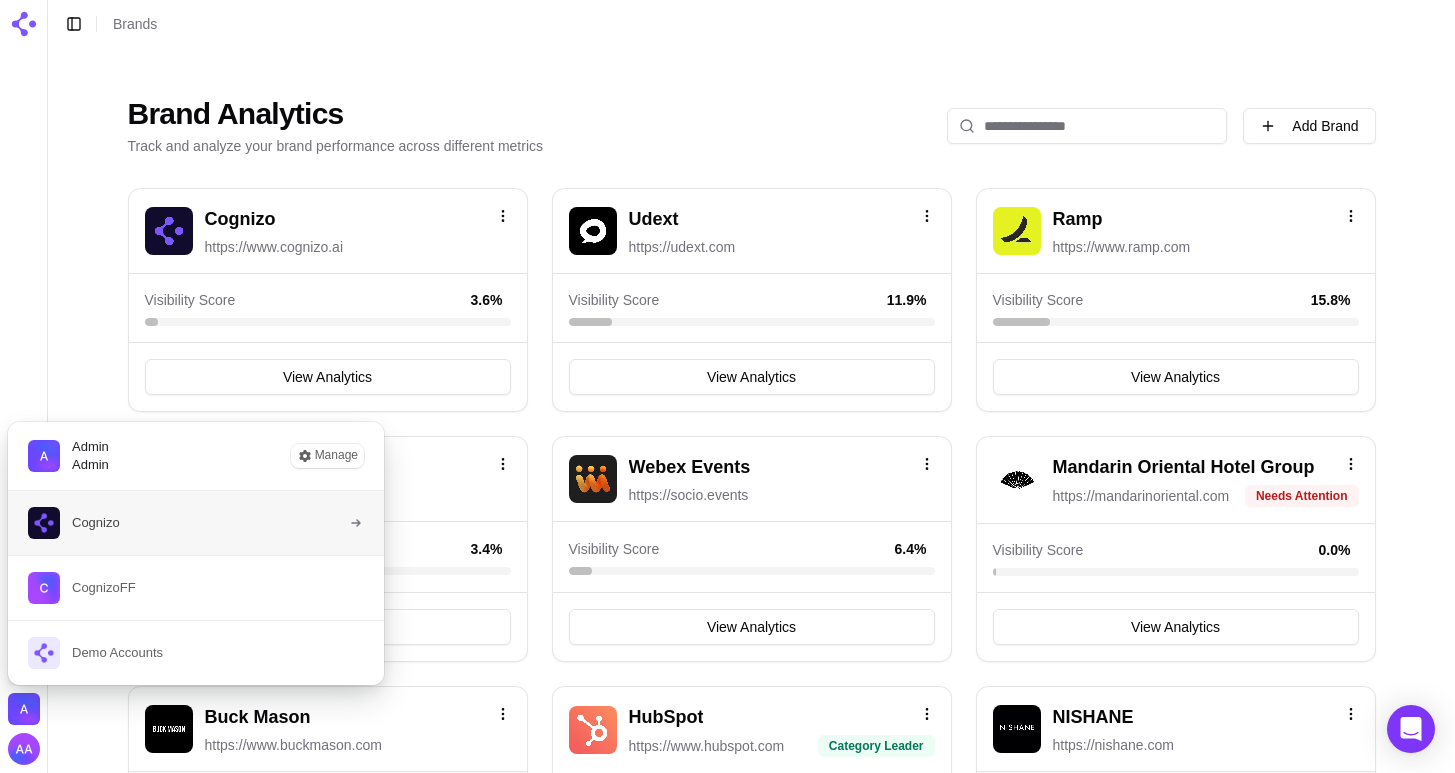 click on "Cognizo" at bounding box center [74, 523] 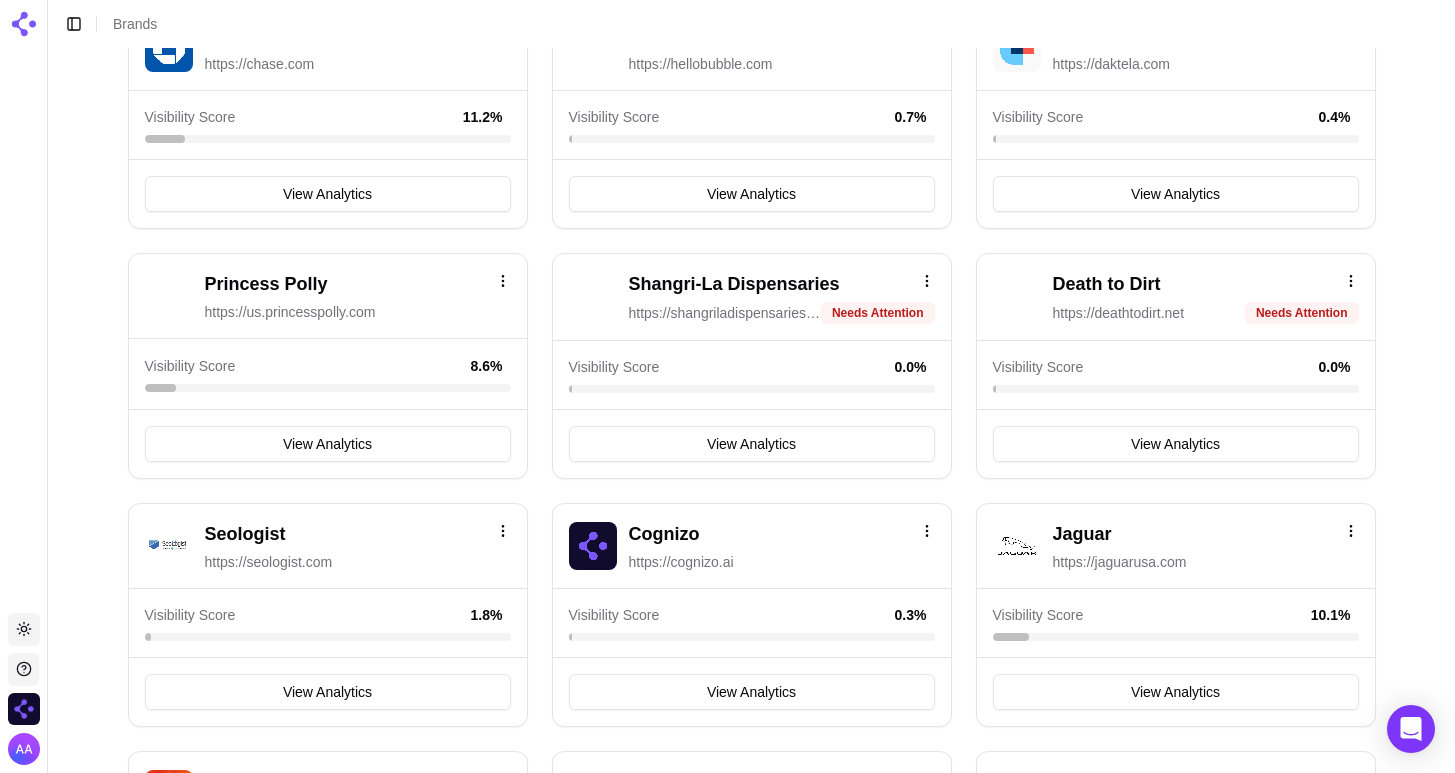 scroll, scrollTop: 0, scrollLeft: 0, axis: both 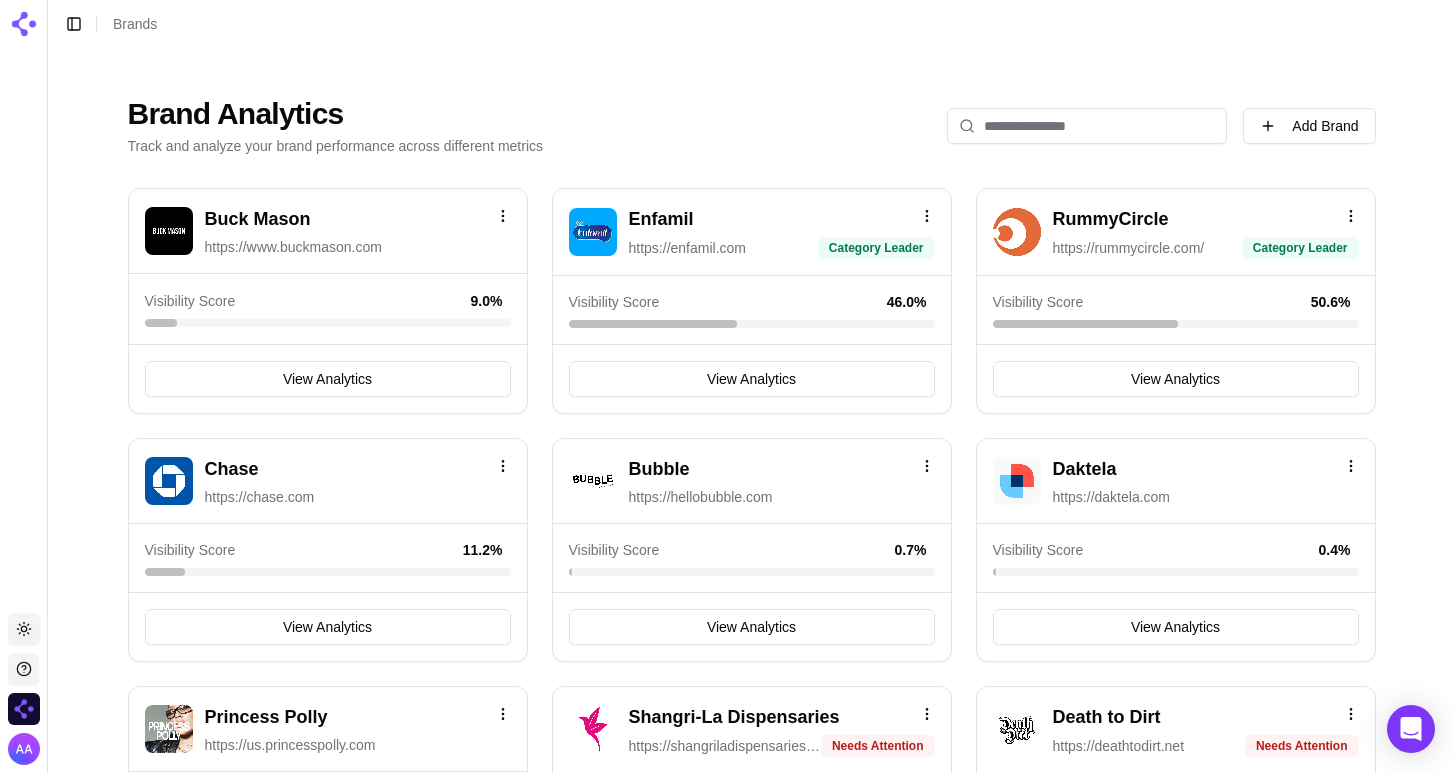 click at bounding box center (1087, 126) 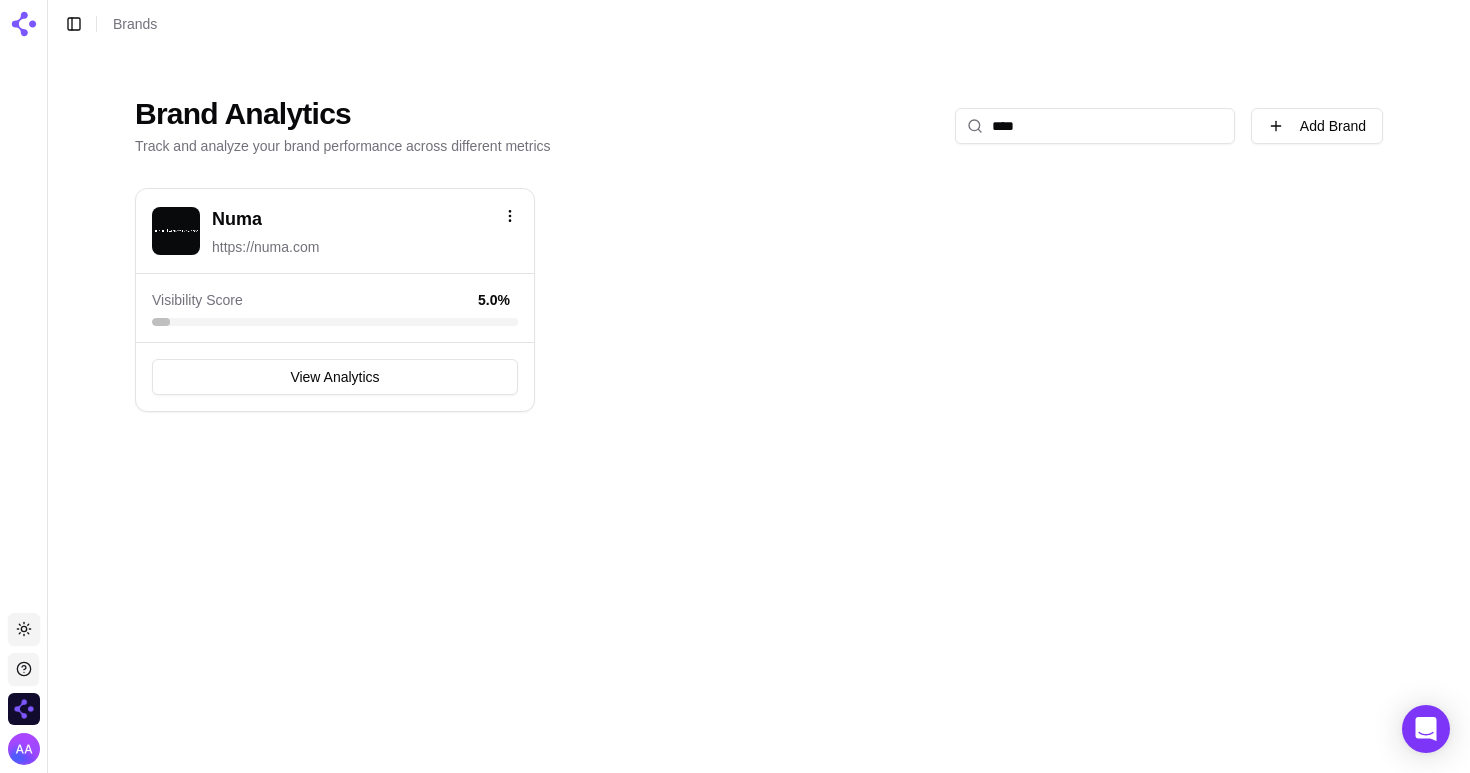 type on "****" 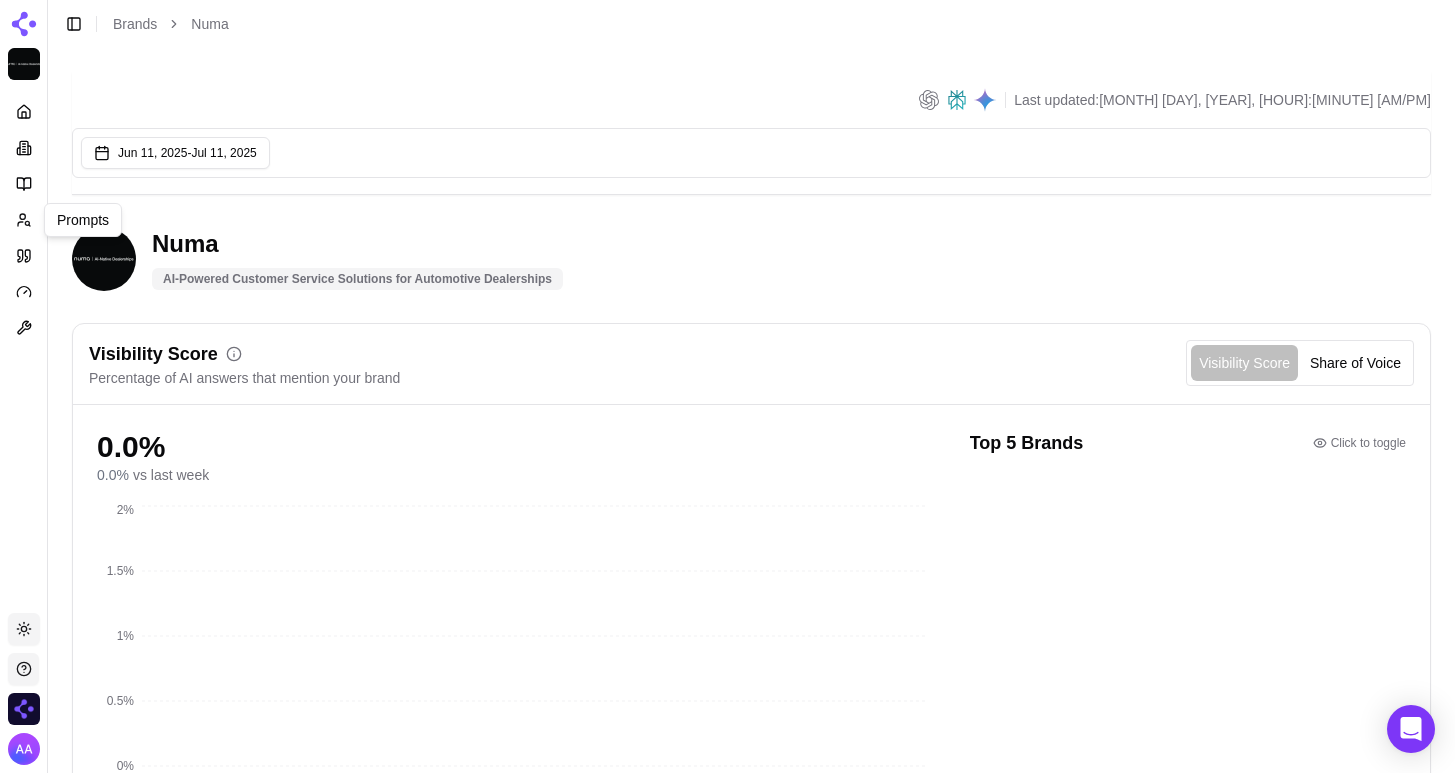 click 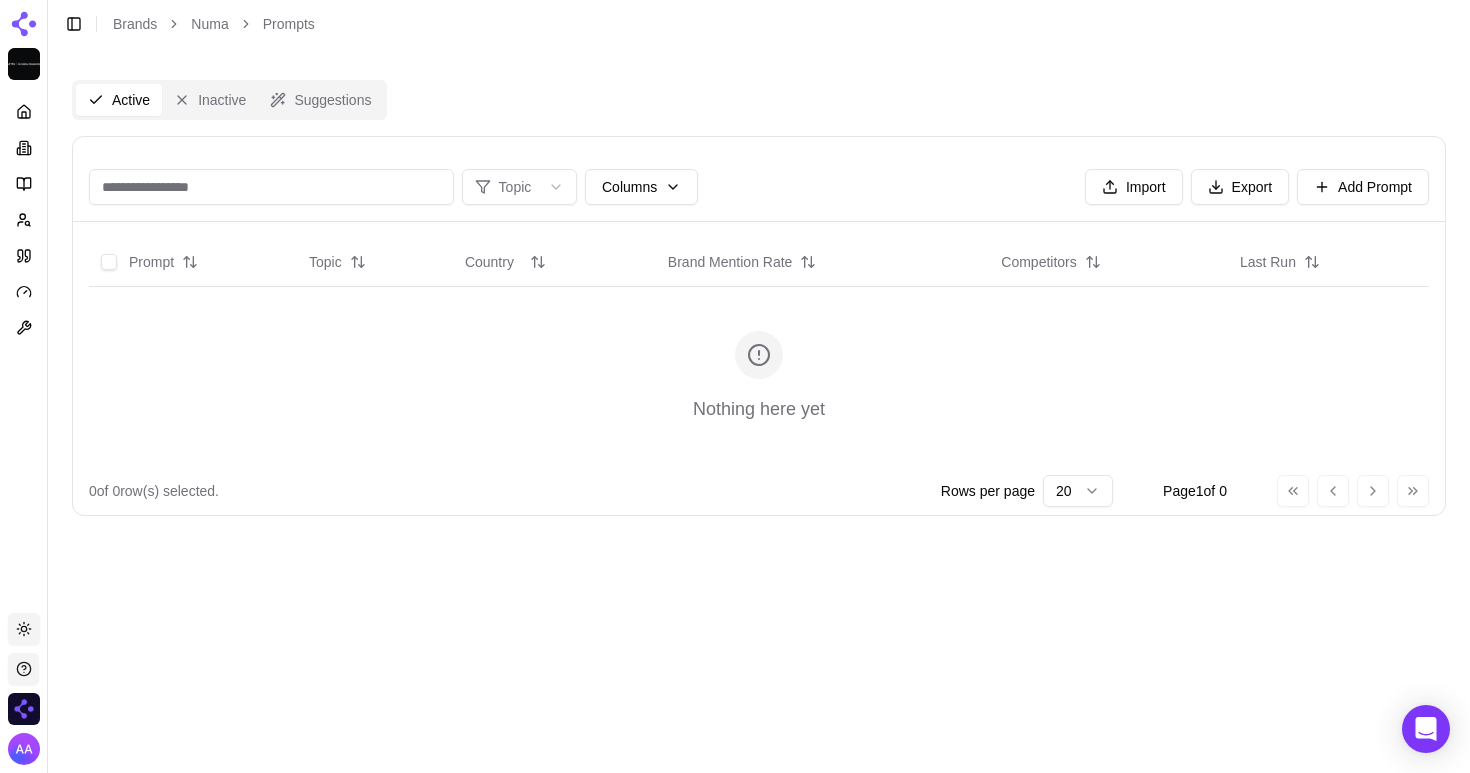 click on "Toggle Sidebar Brands Numa Prompts" at bounding box center (189, 24) 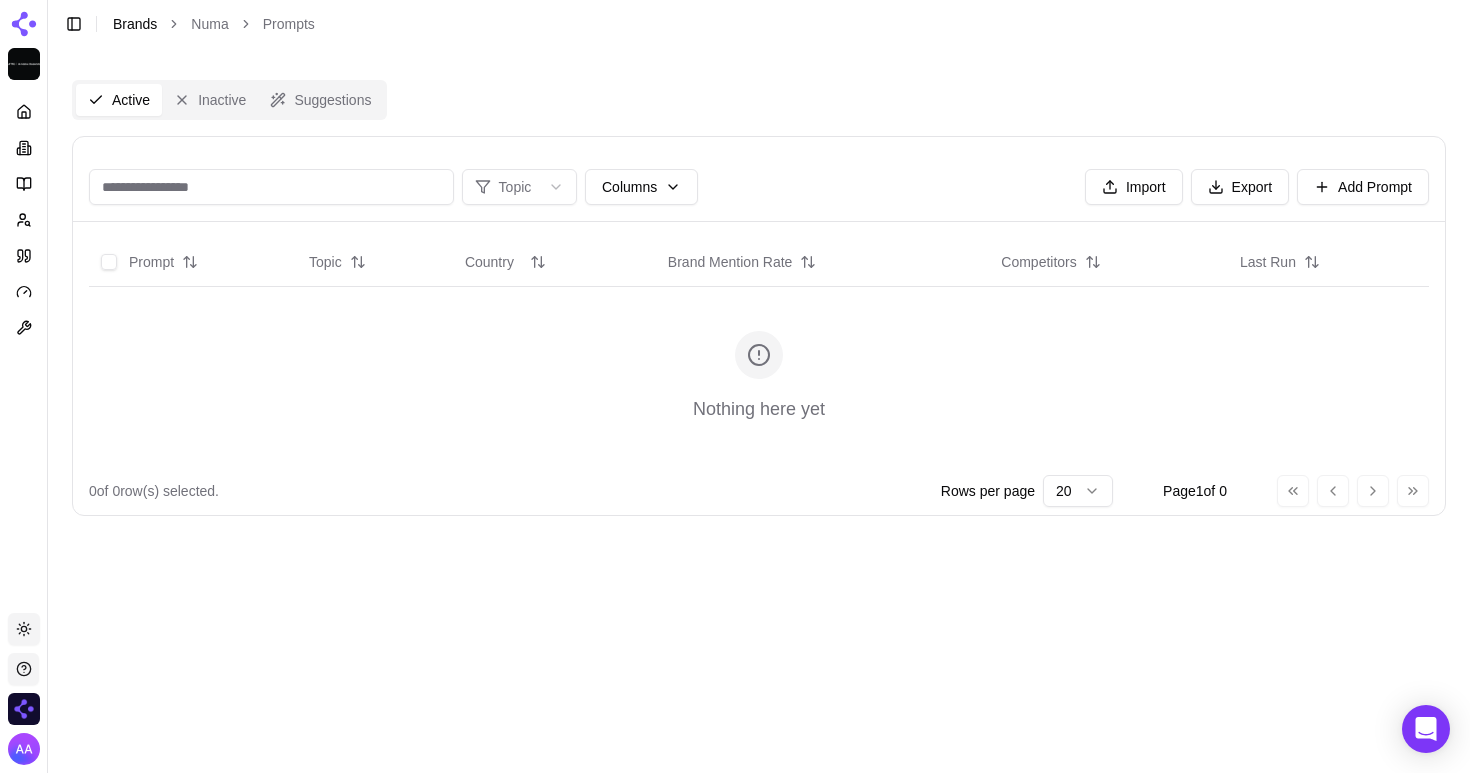 click on "Brands" at bounding box center [135, 24] 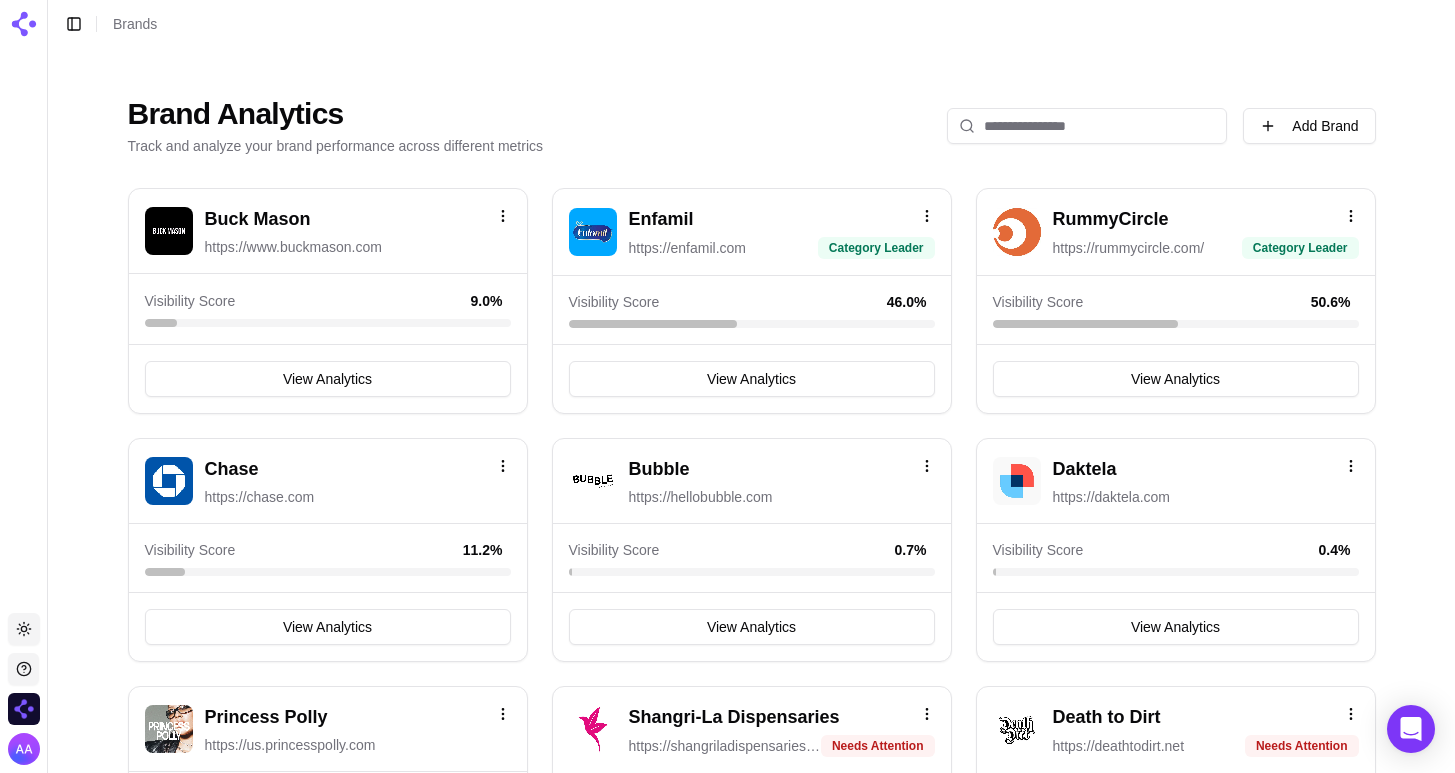 click at bounding box center [1087, 126] 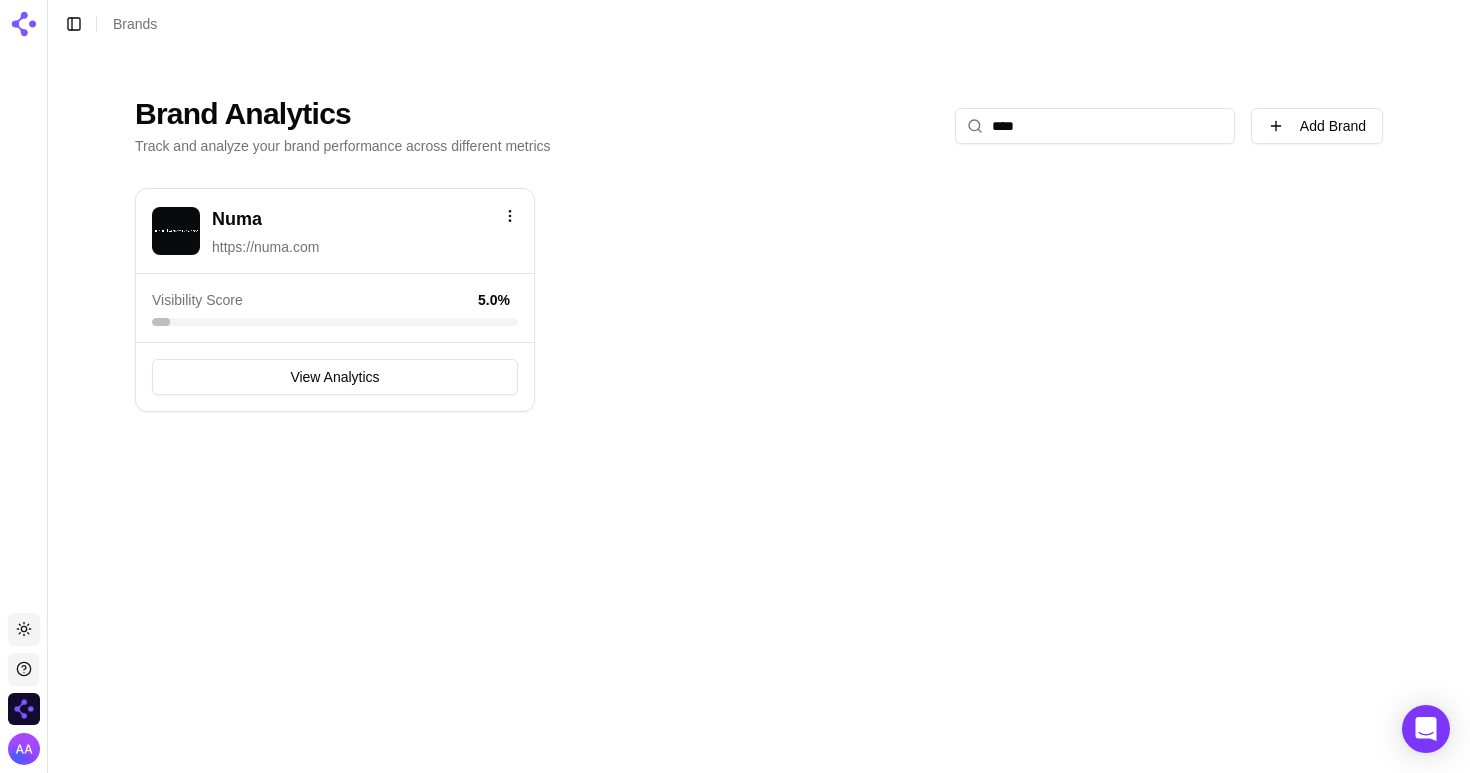 type on "****" 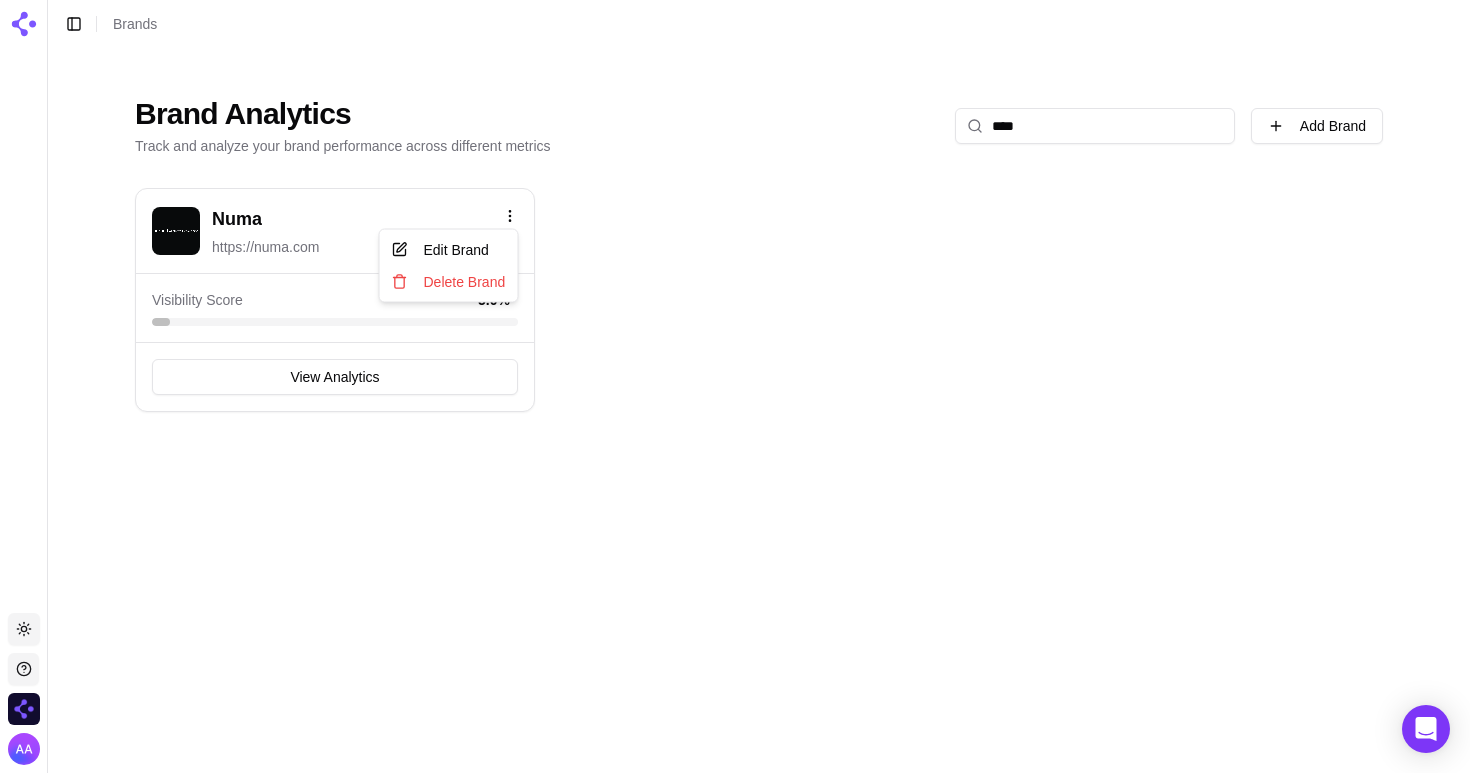 click on "0% Toggle theme Cognizo   Toggle Sidebar Brands Brand Analytics Track and analyze your brand performance across different metrics **** Add Brand Numa https://numa.com Visibility Score 5.0 % View Analytics Edit Delete Edit Brand Delete Brand" at bounding box center (735, 386) 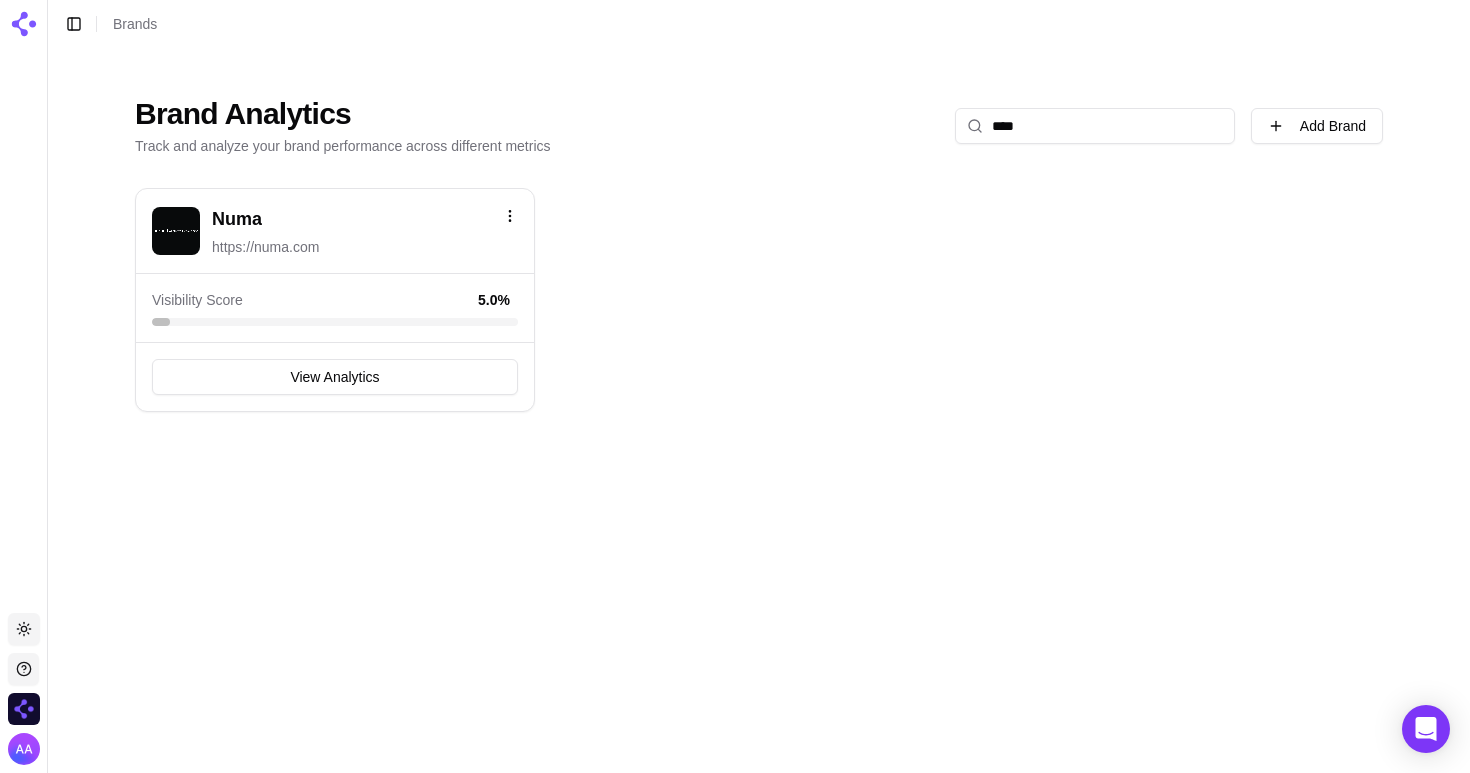 click at bounding box center [176, 231] 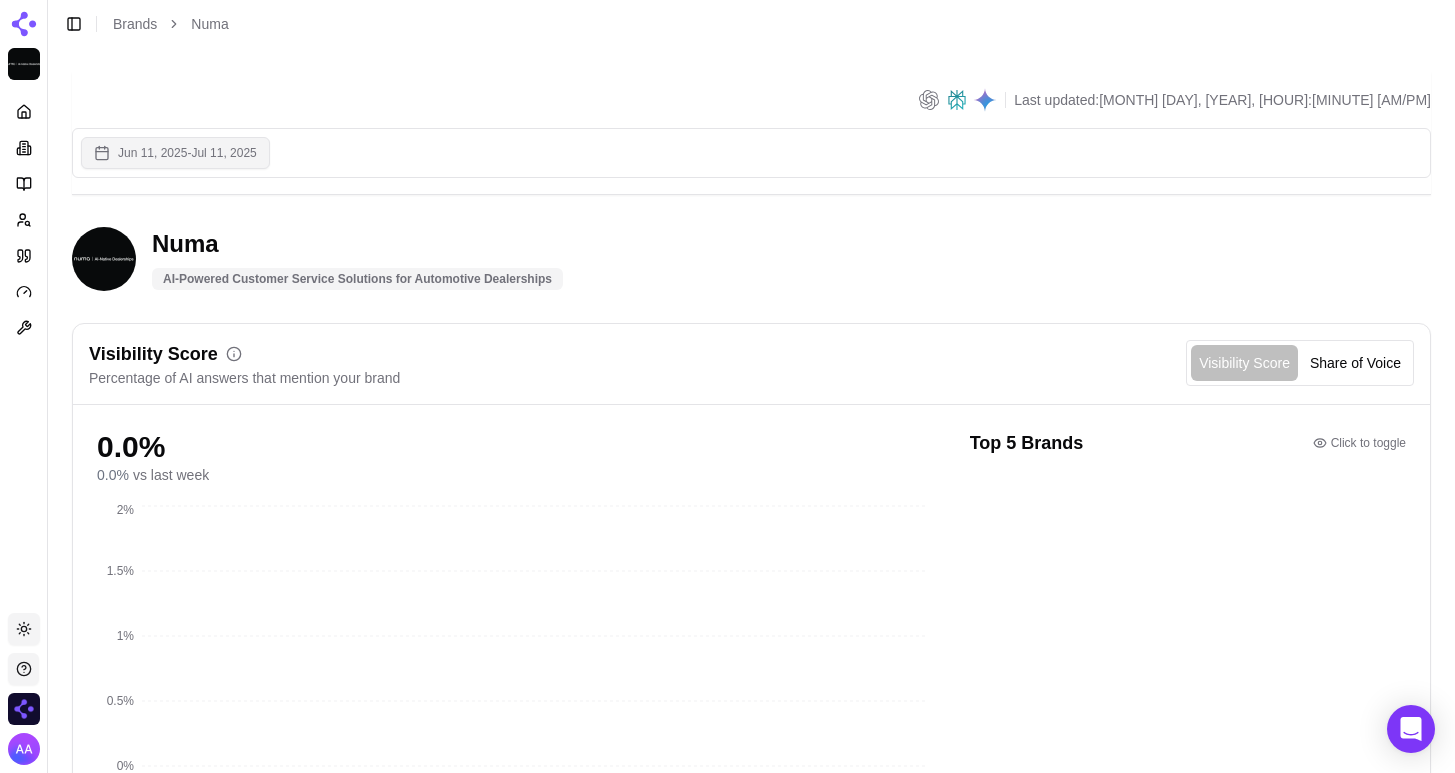 click on "Jun 11, 2025  -  Jul 11, 2025" at bounding box center (175, 153) 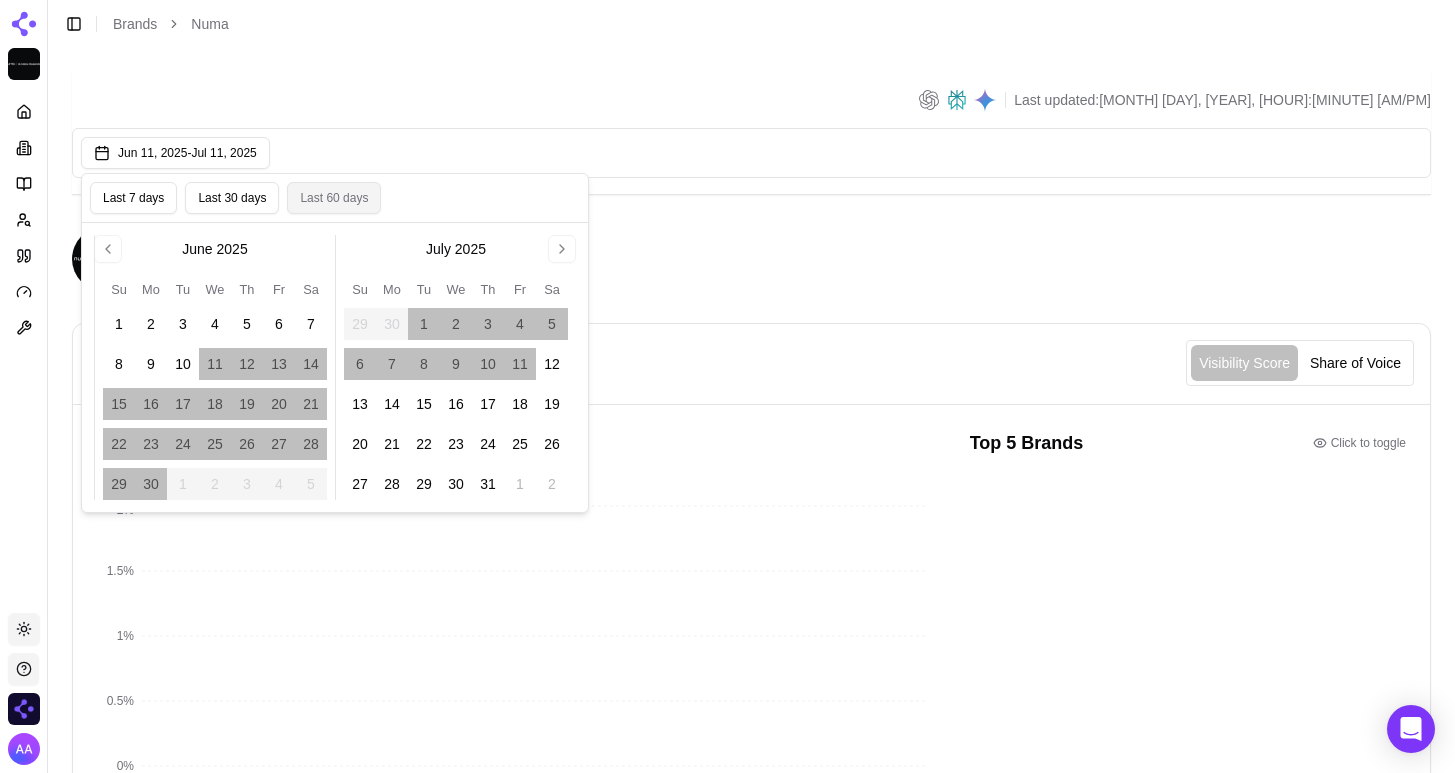 click on "Last 60 days" at bounding box center [334, 198] 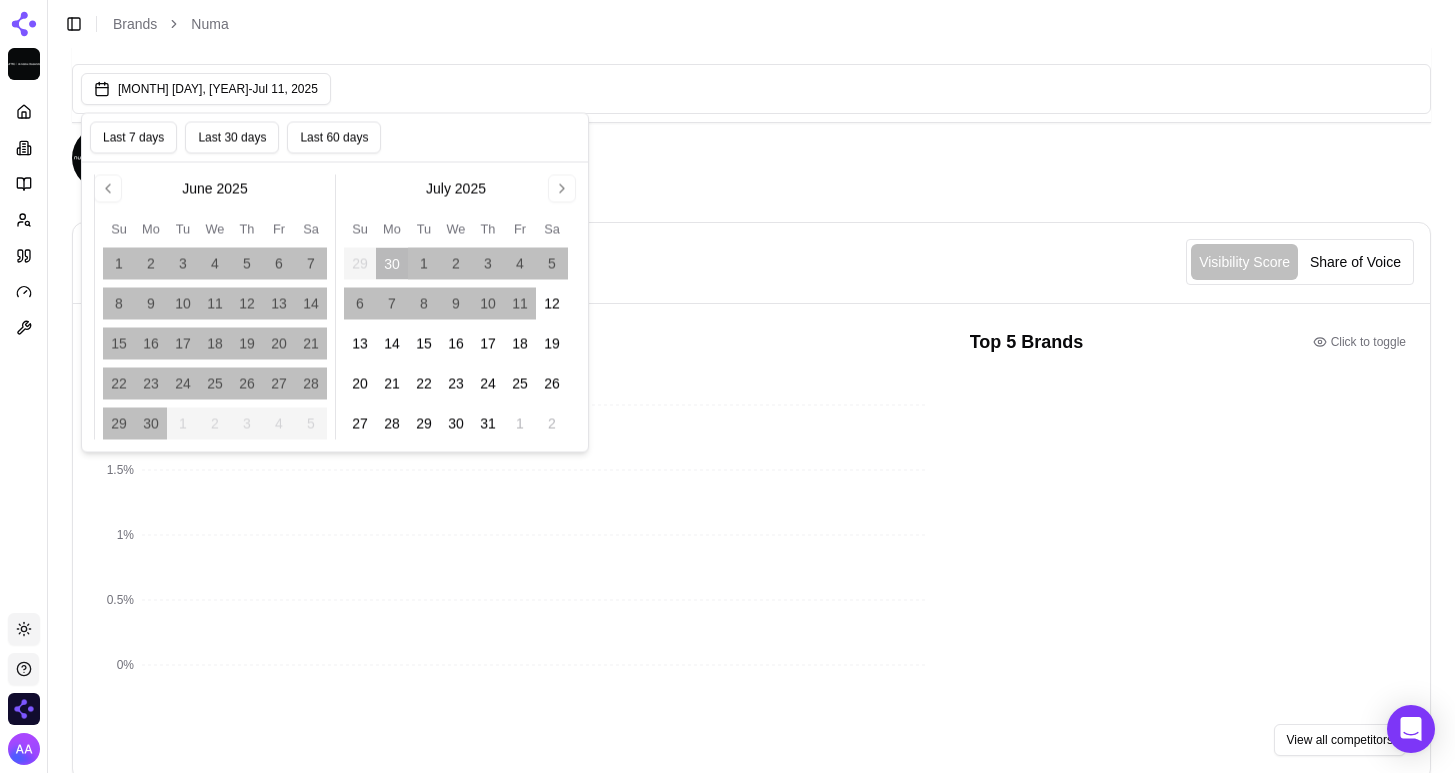 scroll, scrollTop: 62, scrollLeft: 0, axis: vertical 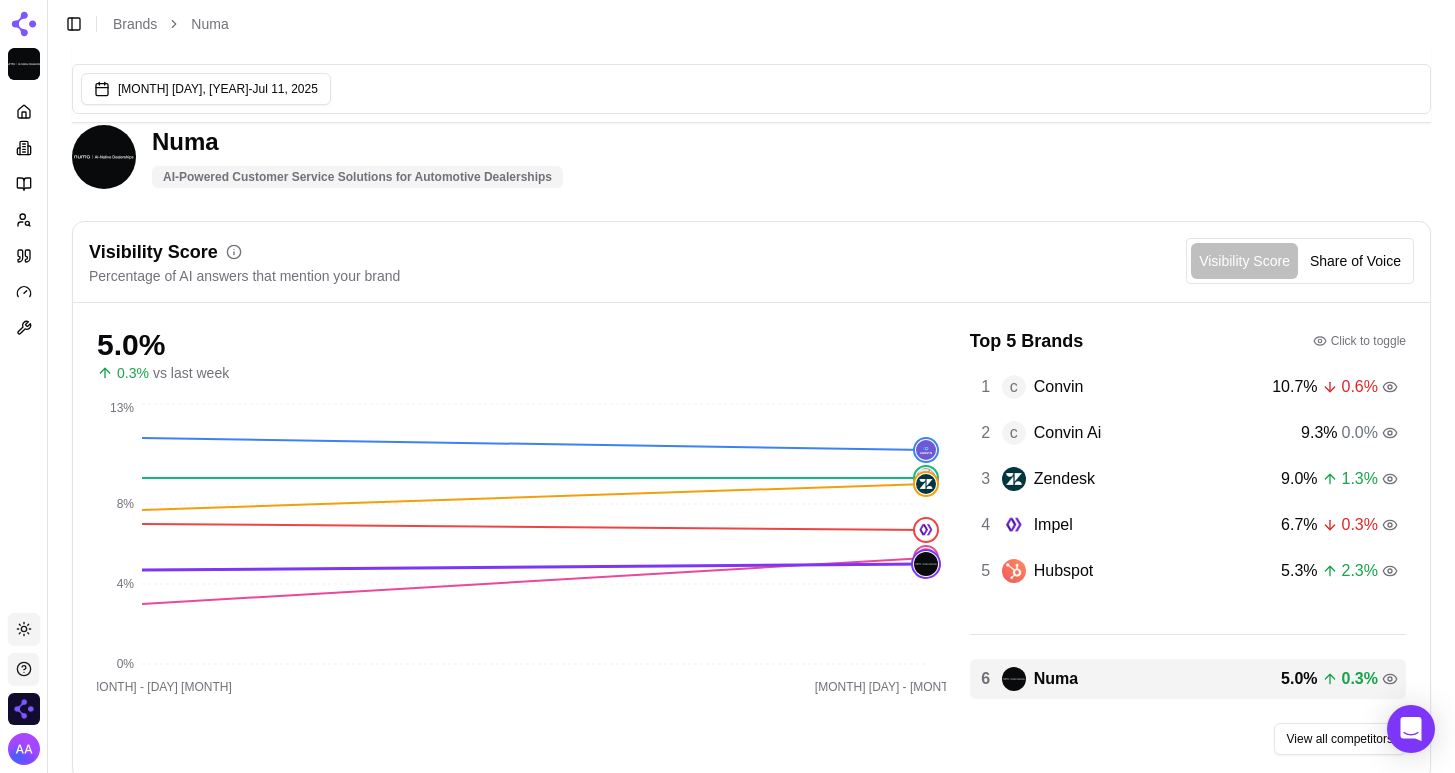 click on "Numa AI-Powered Customer Service Solutions for Automotive Dealerships" at bounding box center [751, 157] 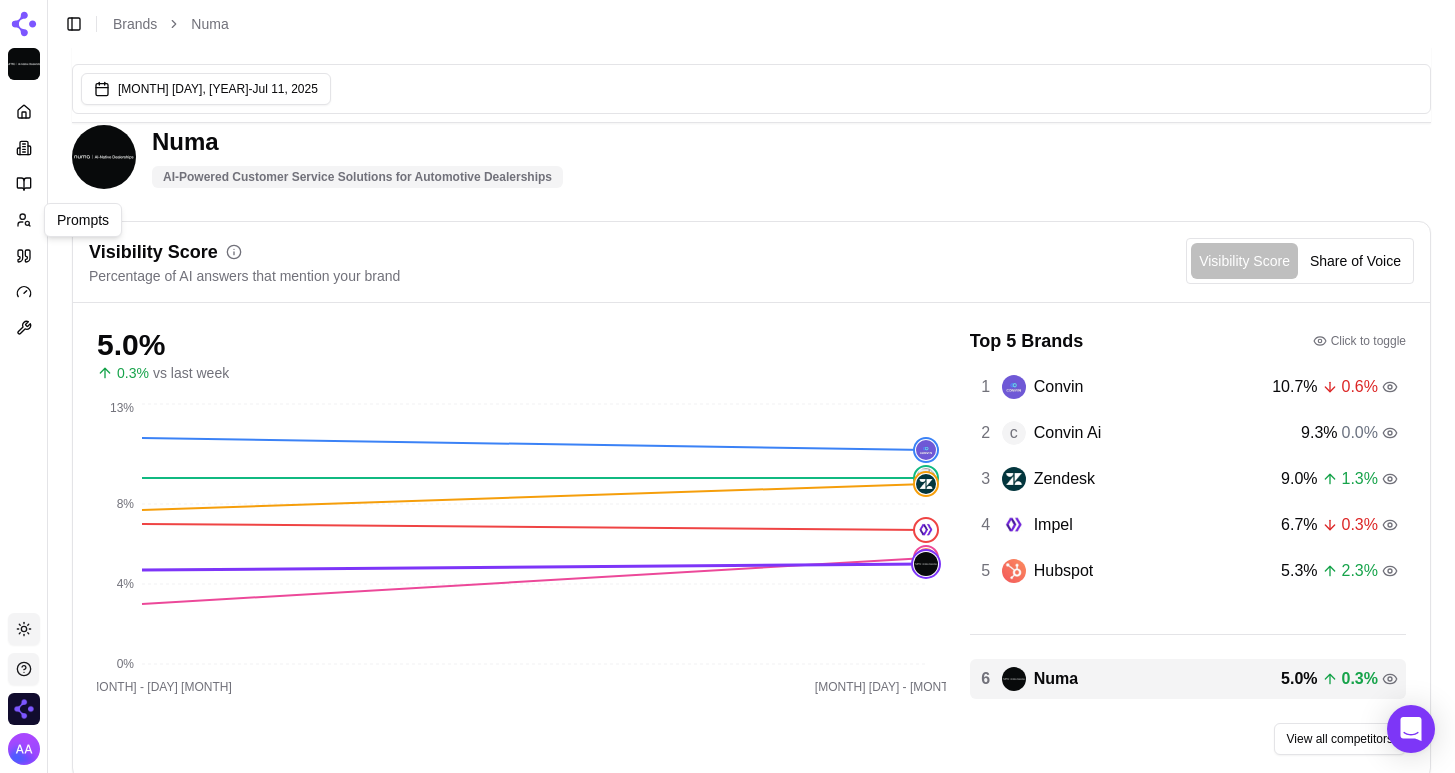 click 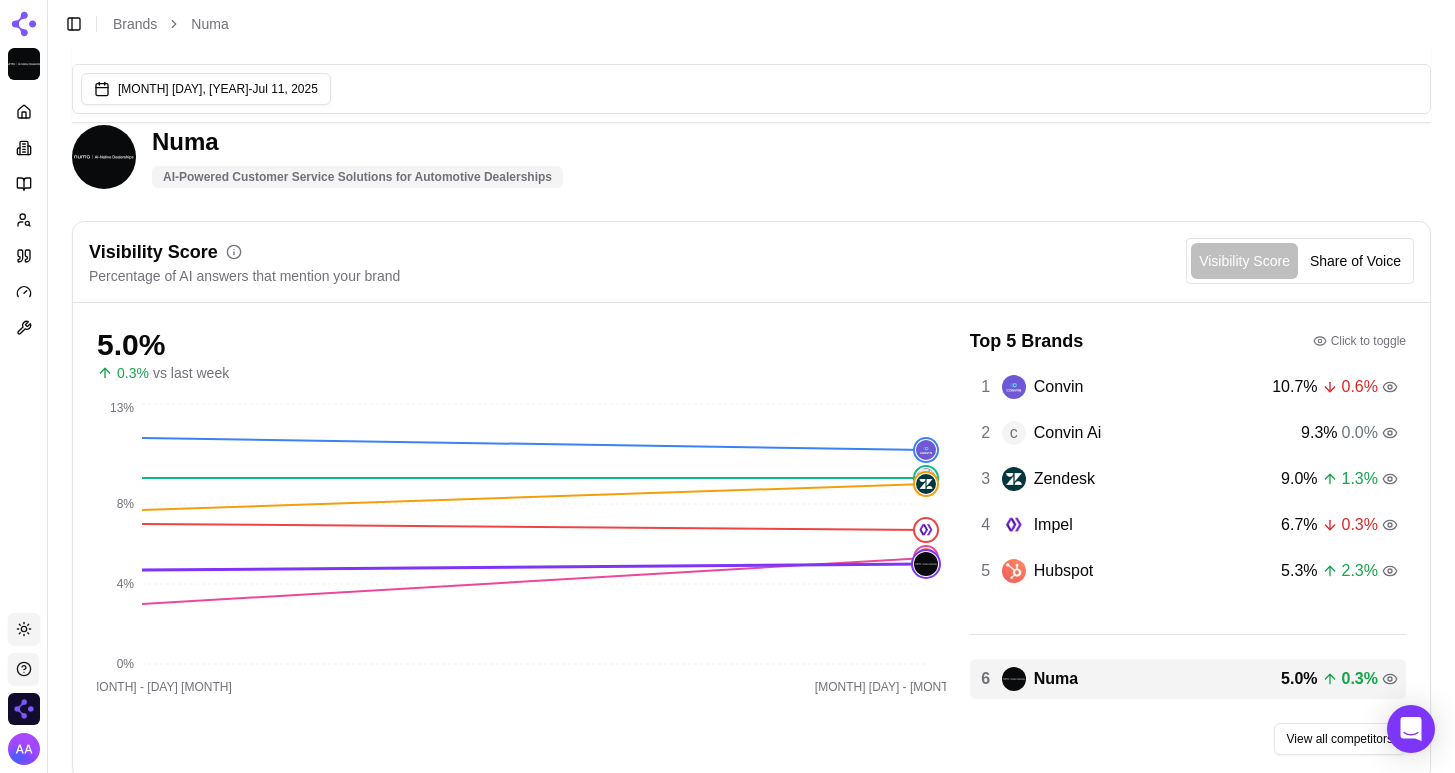 scroll, scrollTop: 0, scrollLeft: 0, axis: both 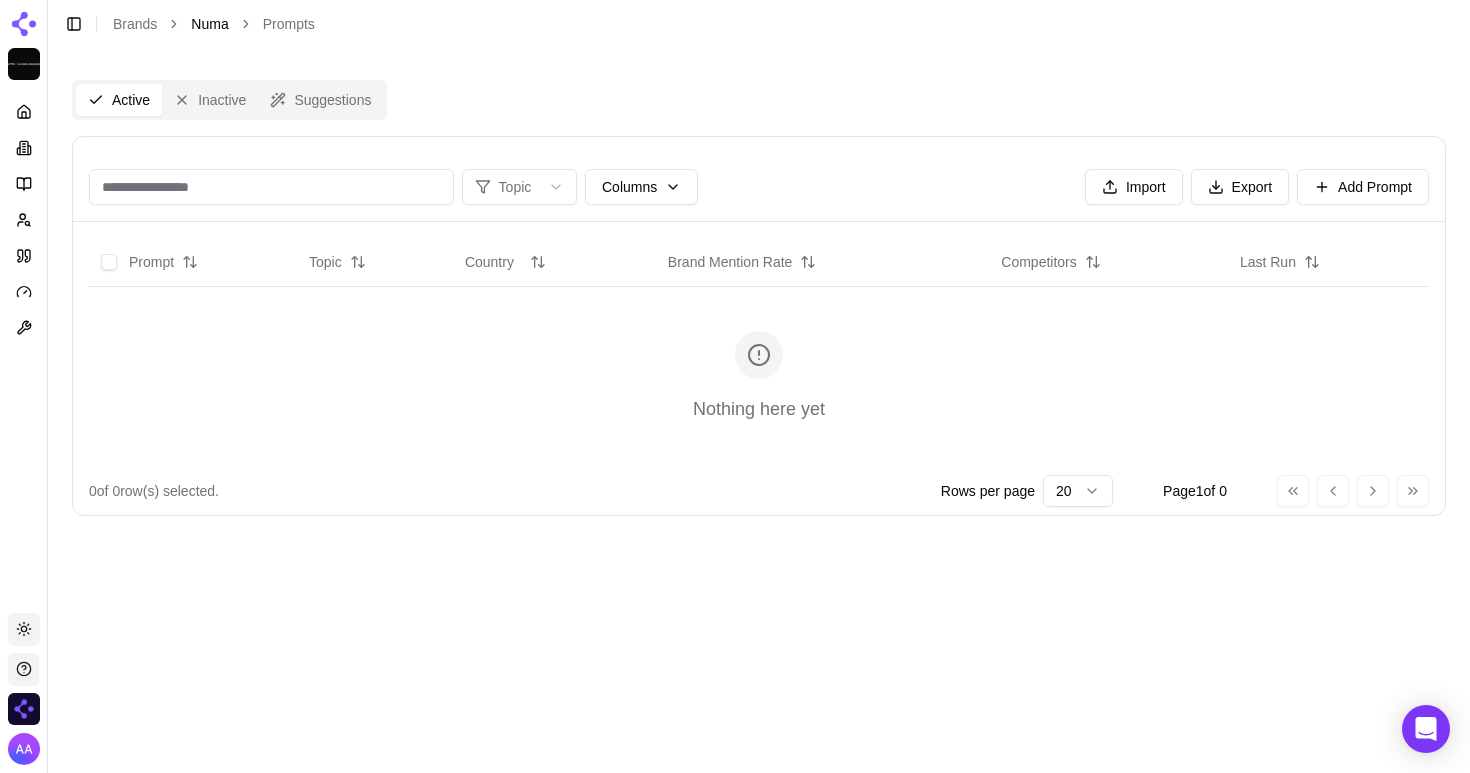click on "Numa" at bounding box center [209, 24] 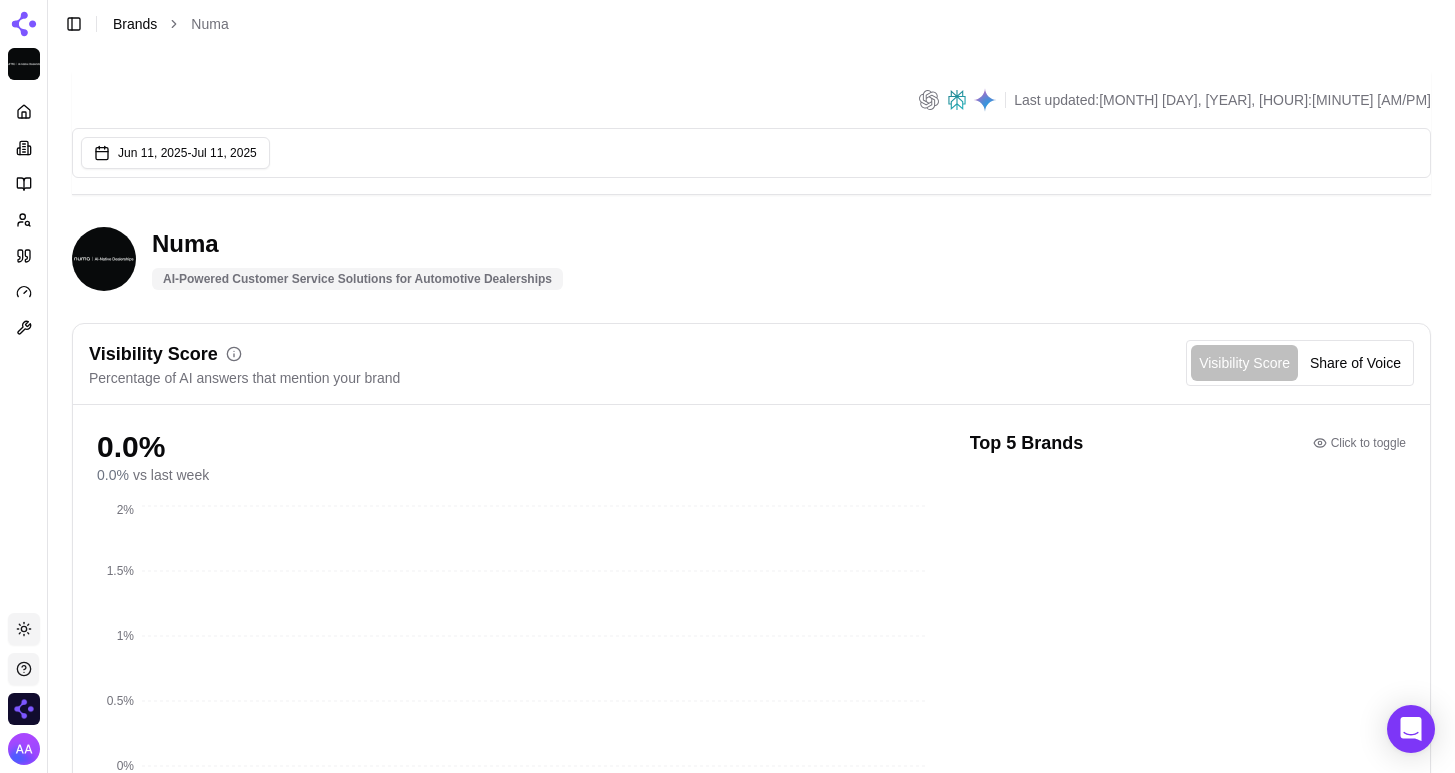 click on "Brands" at bounding box center (135, 24) 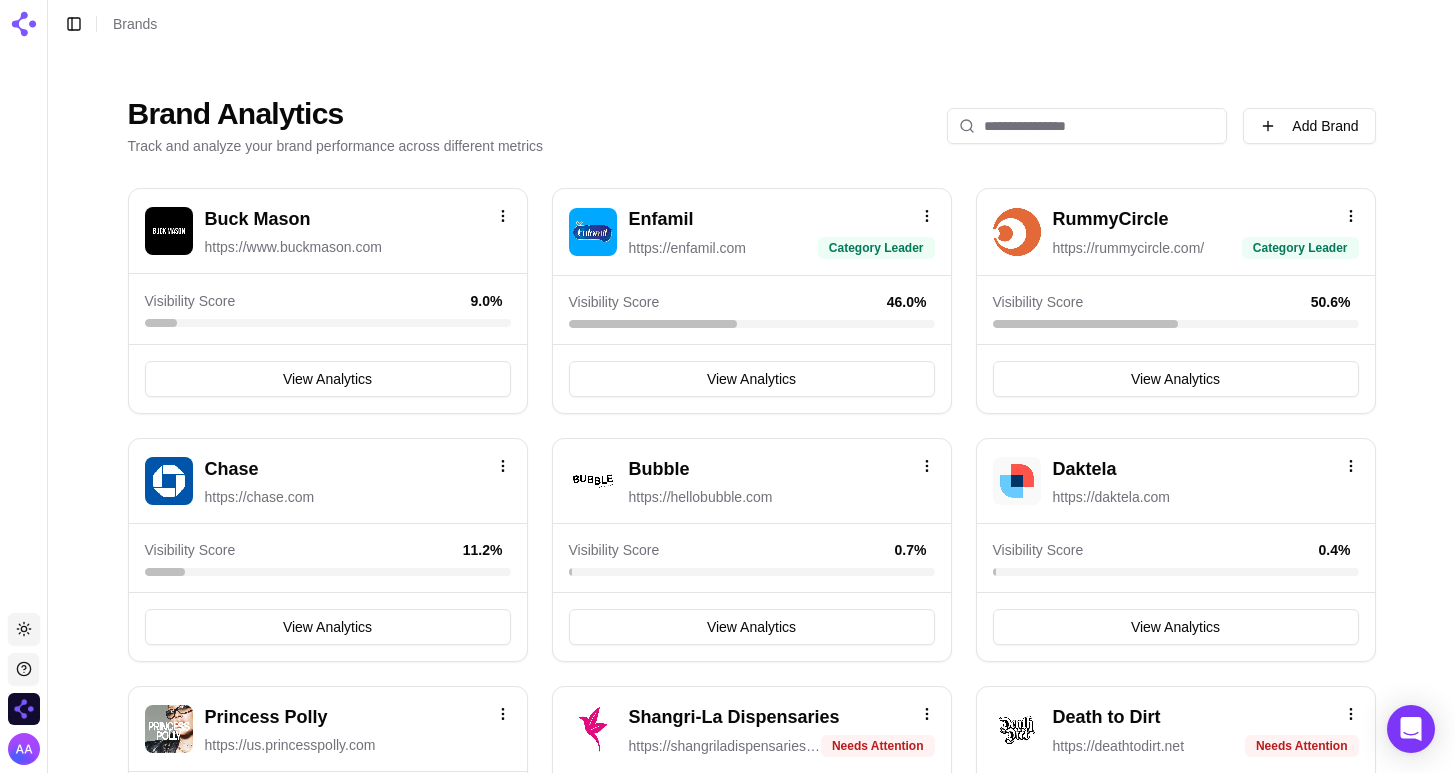 click on "Brand Analytics Track and analyze your brand performance across different metrics Add Brand" at bounding box center (752, 126) 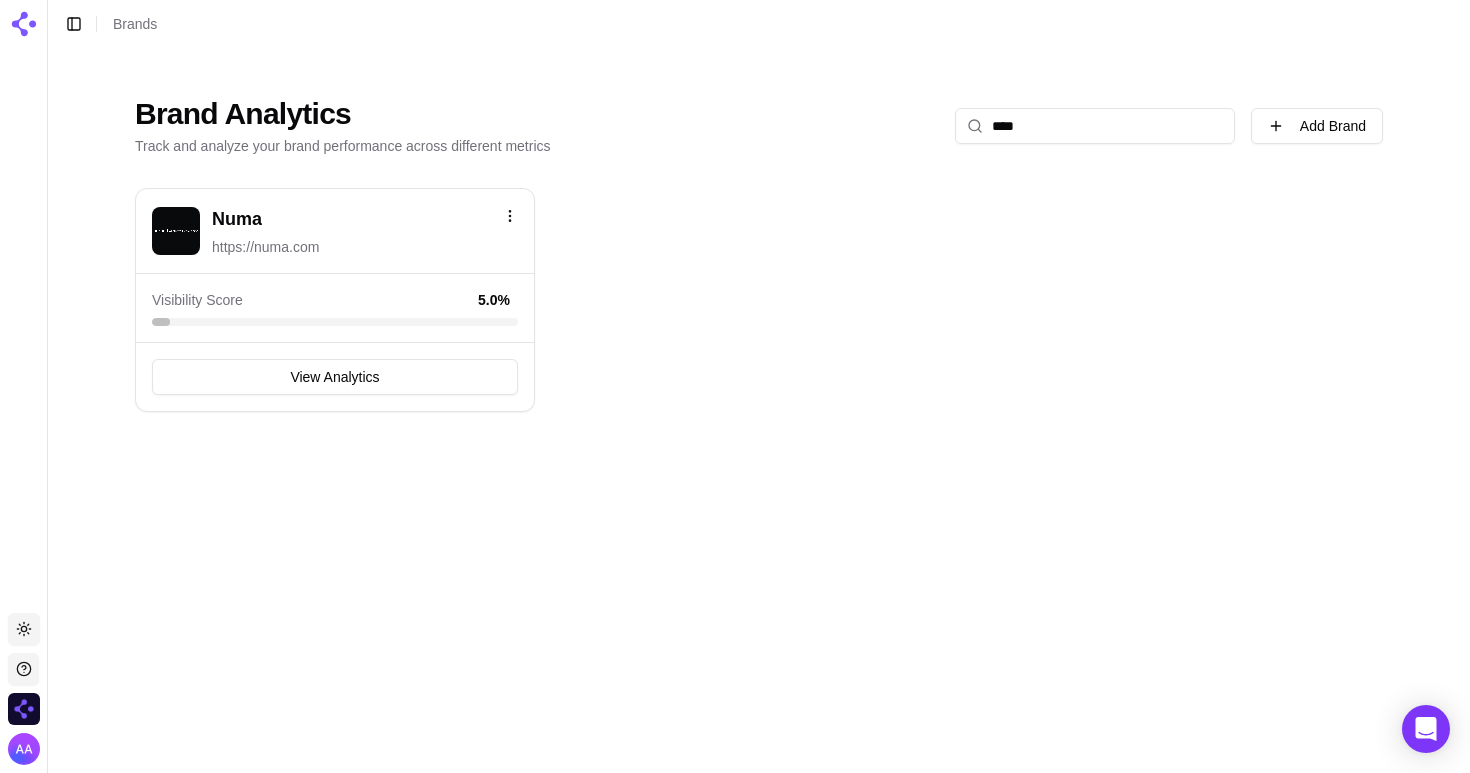 type on "****" 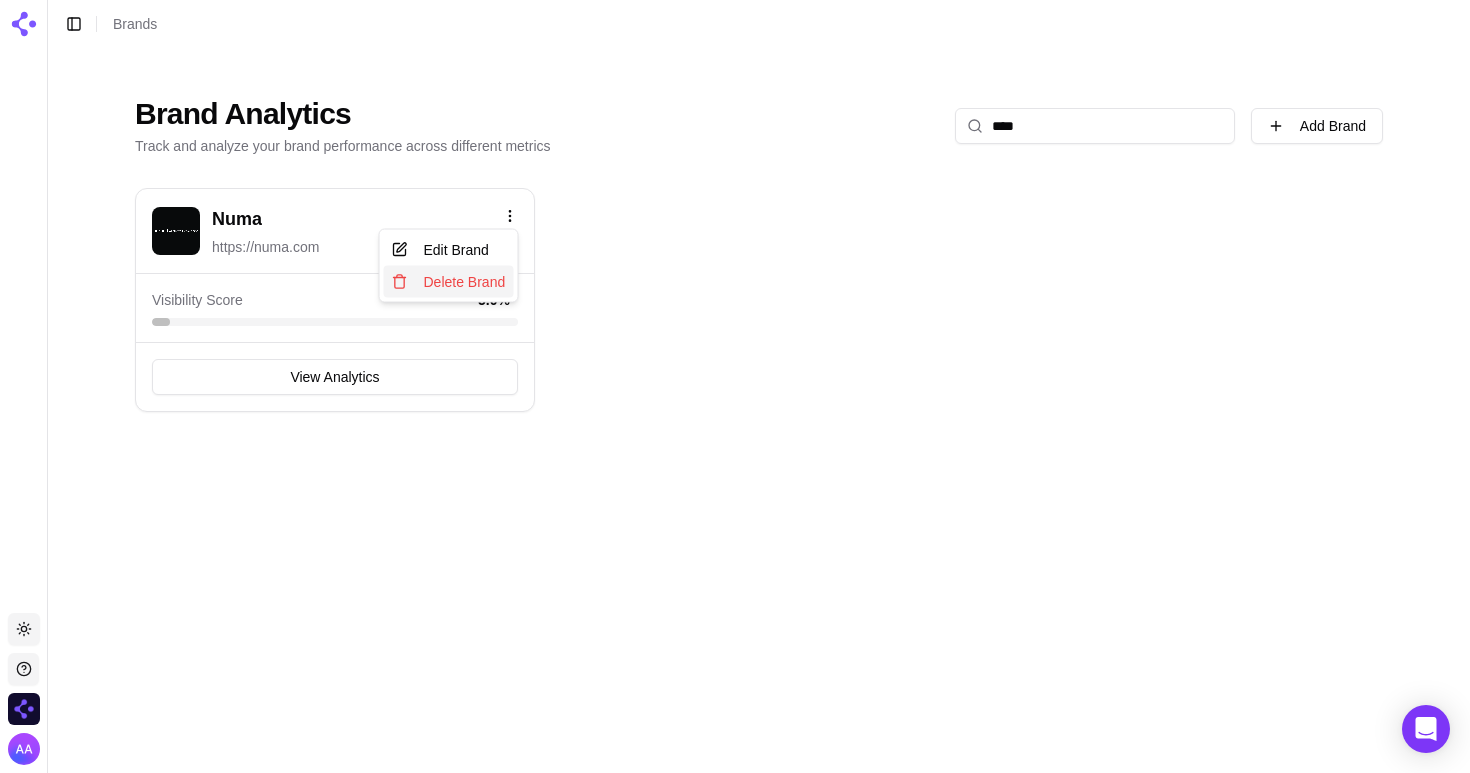 click on "Delete Brand" at bounding box center (449, 282) 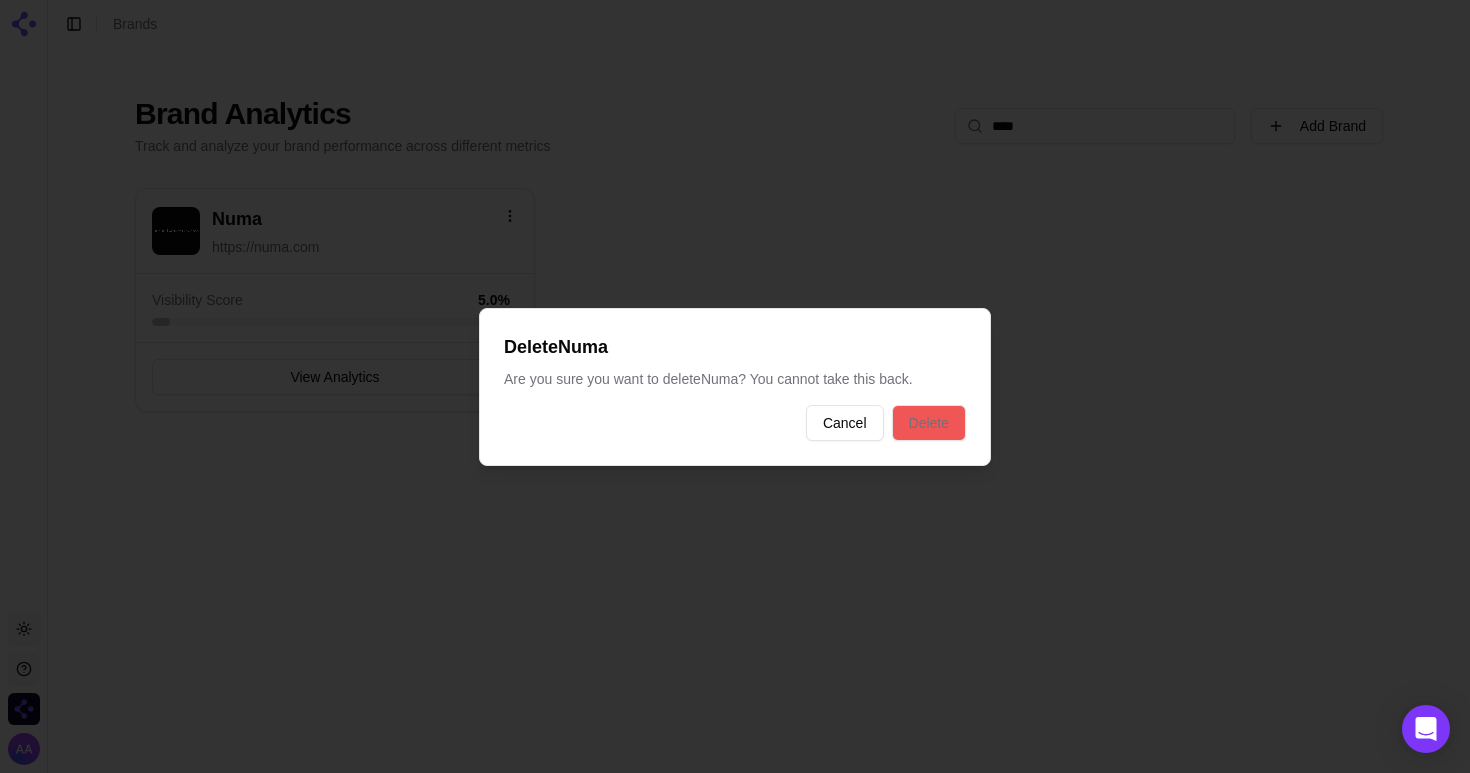 click on "Delete" at bounding box center [929, 423] 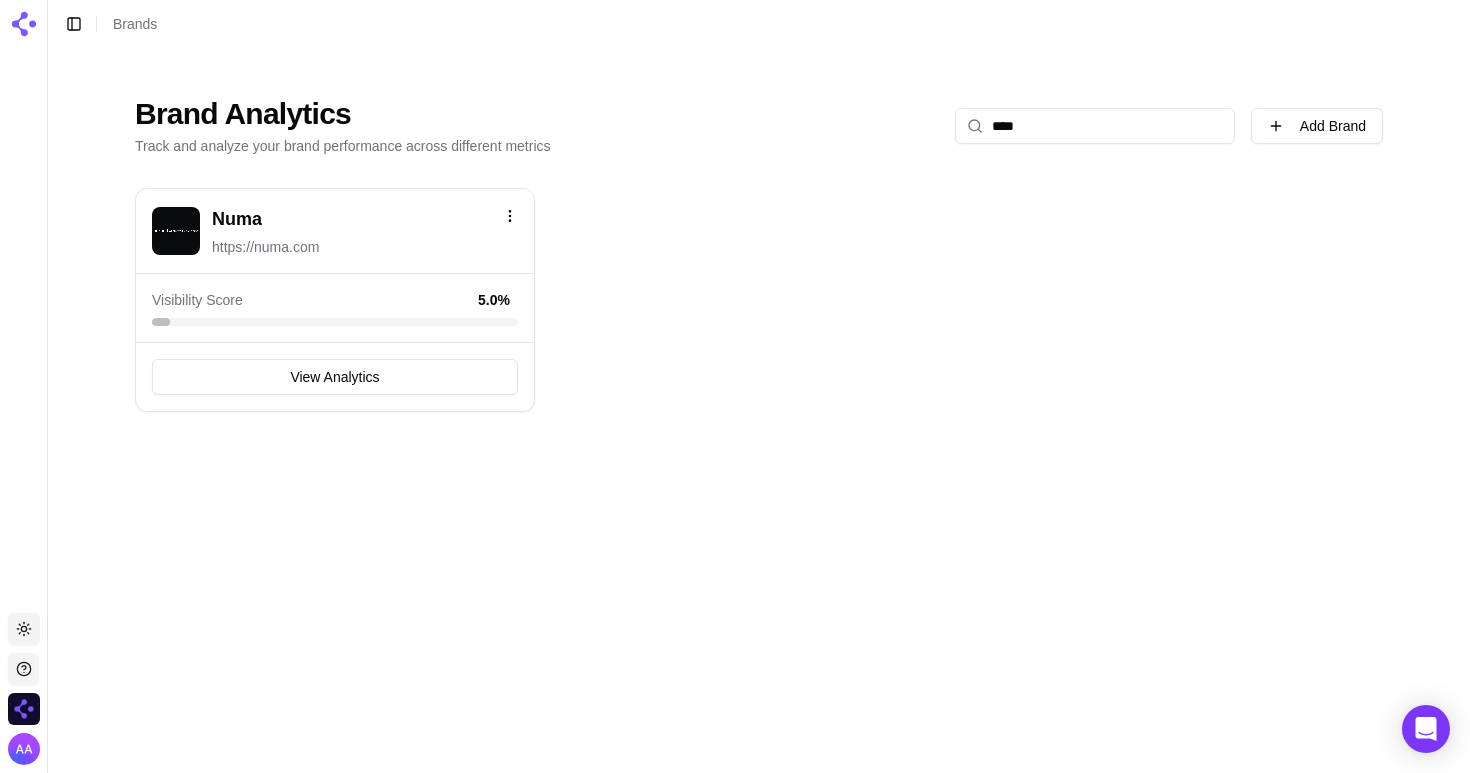 click on "****" at bounding box center [1095, 126] 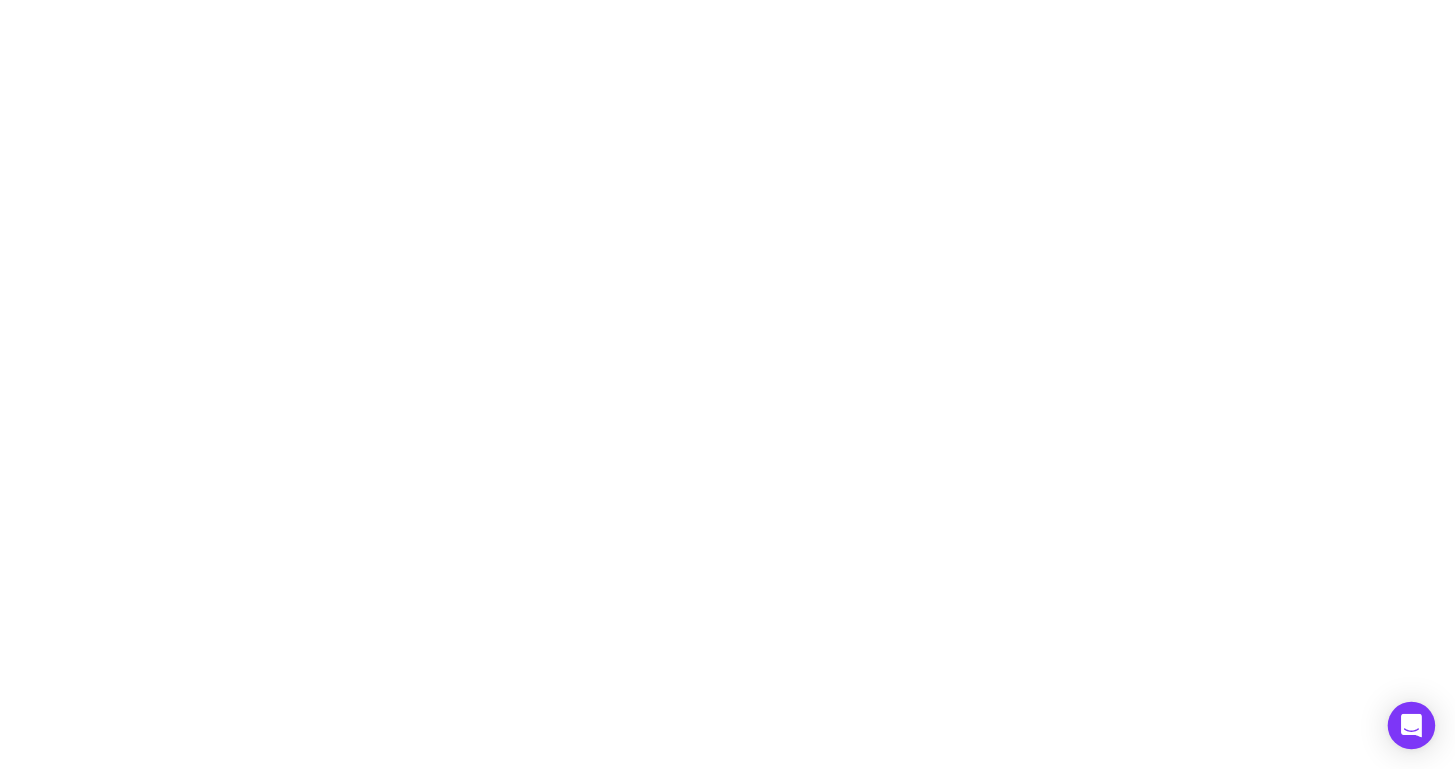 scroll, scrollTop: 0, scrollLeft: 0, axis: both 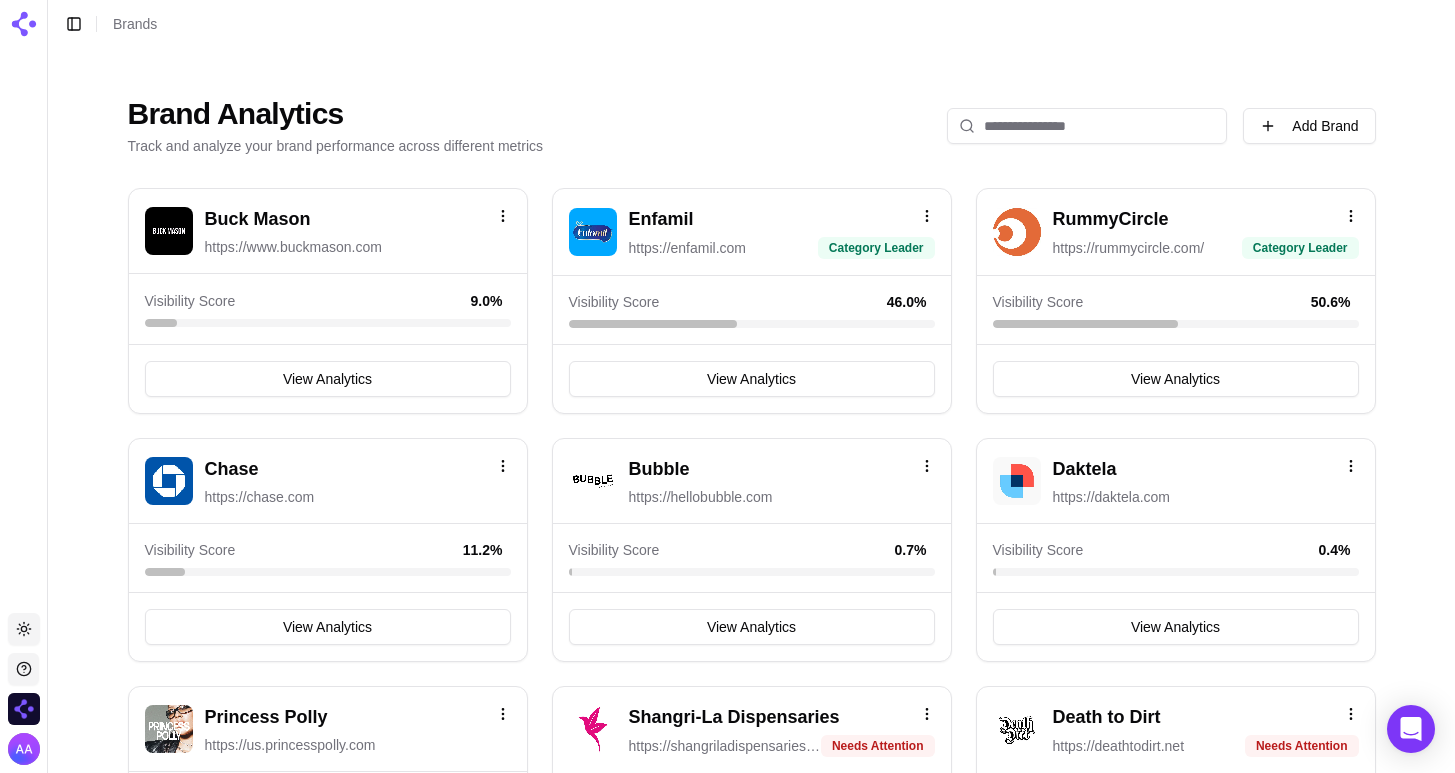 click at bounding box center (1087, 126) 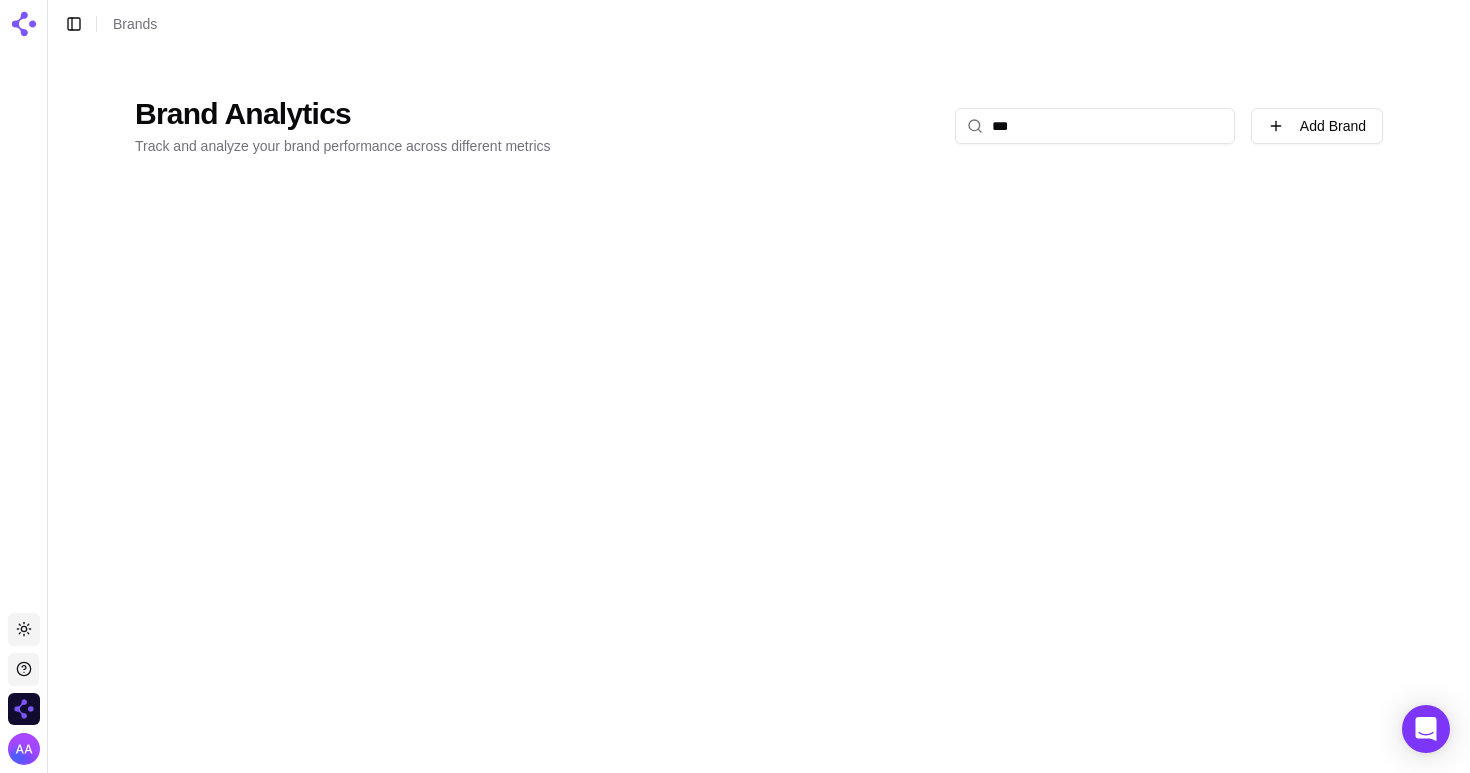type on "****" 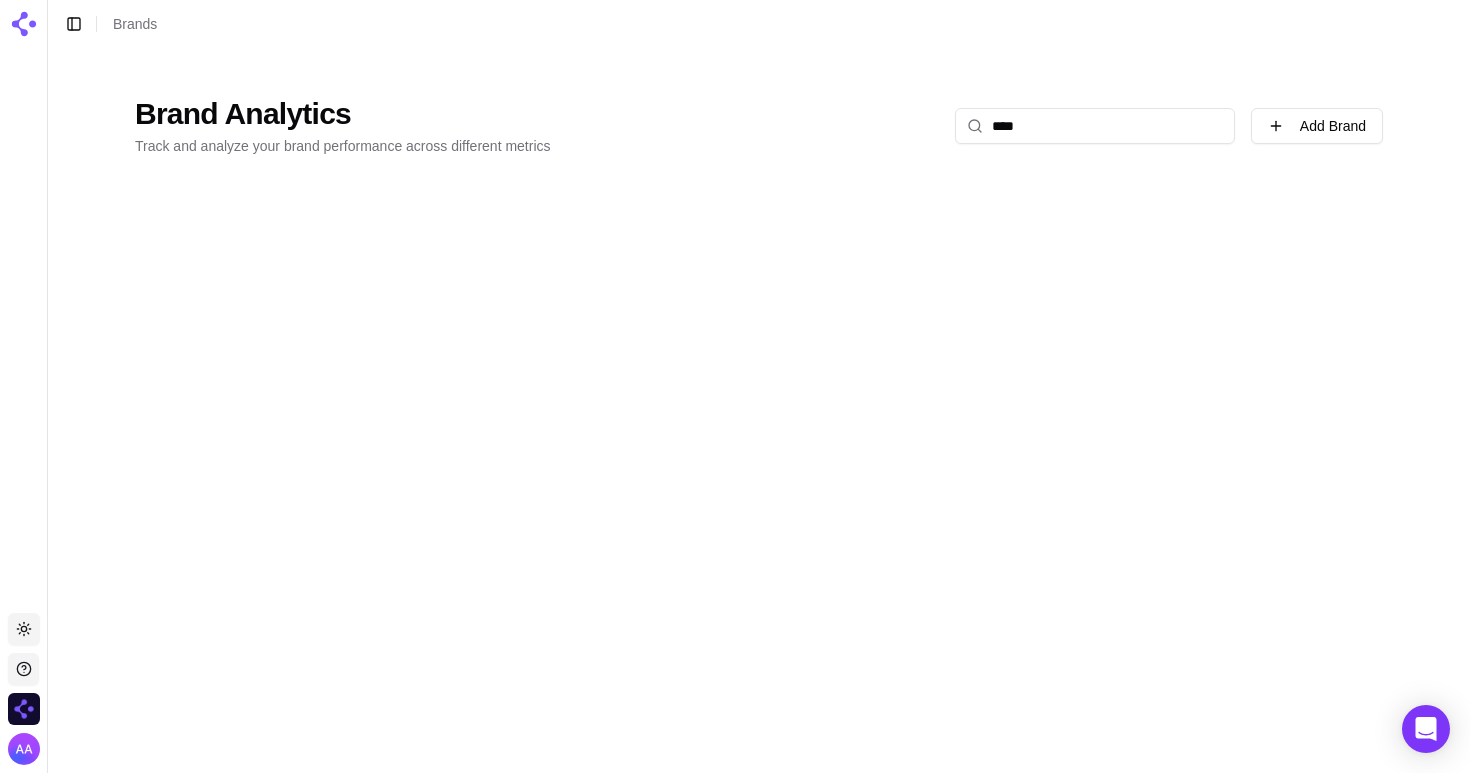 type 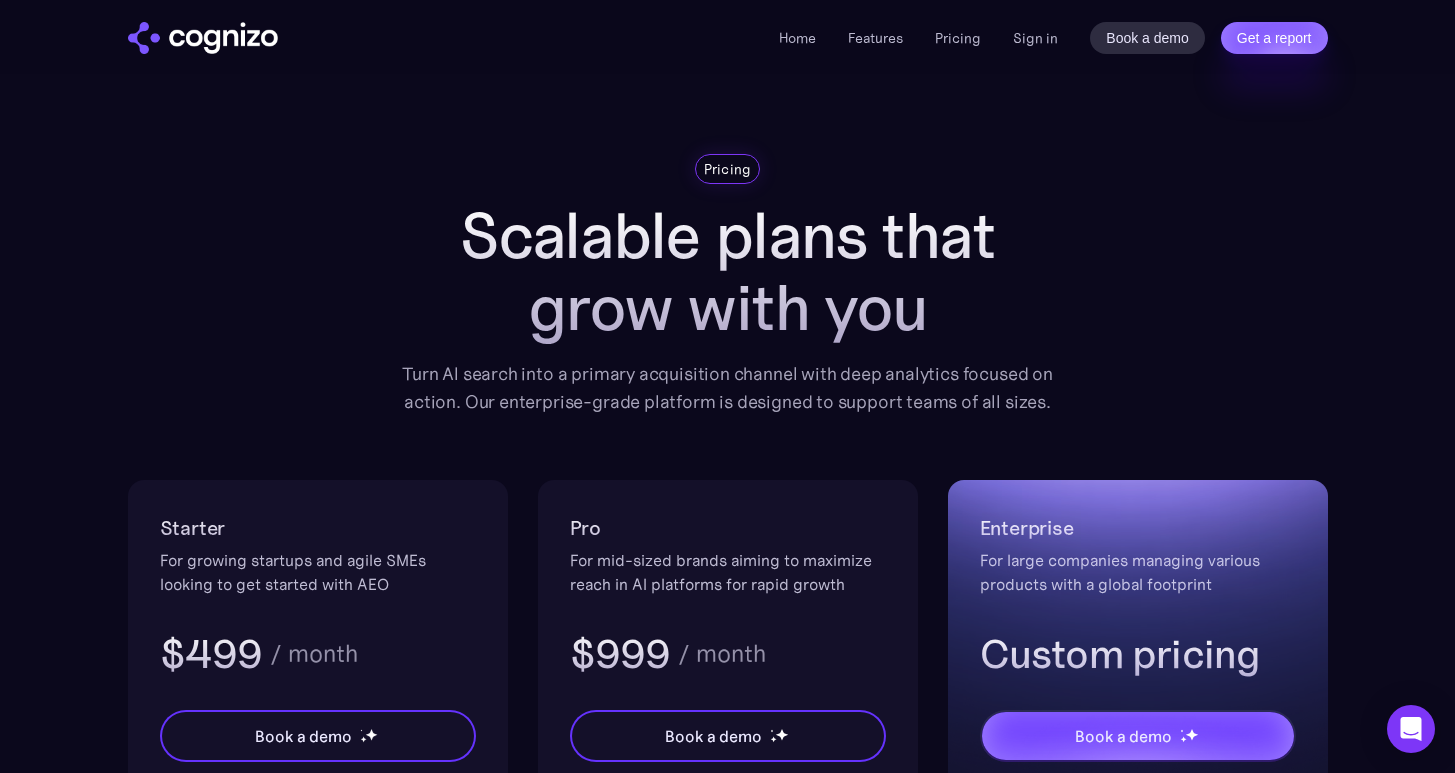 scroll, scrollTop: 437, scrollLeft: 0, axis: vertical 